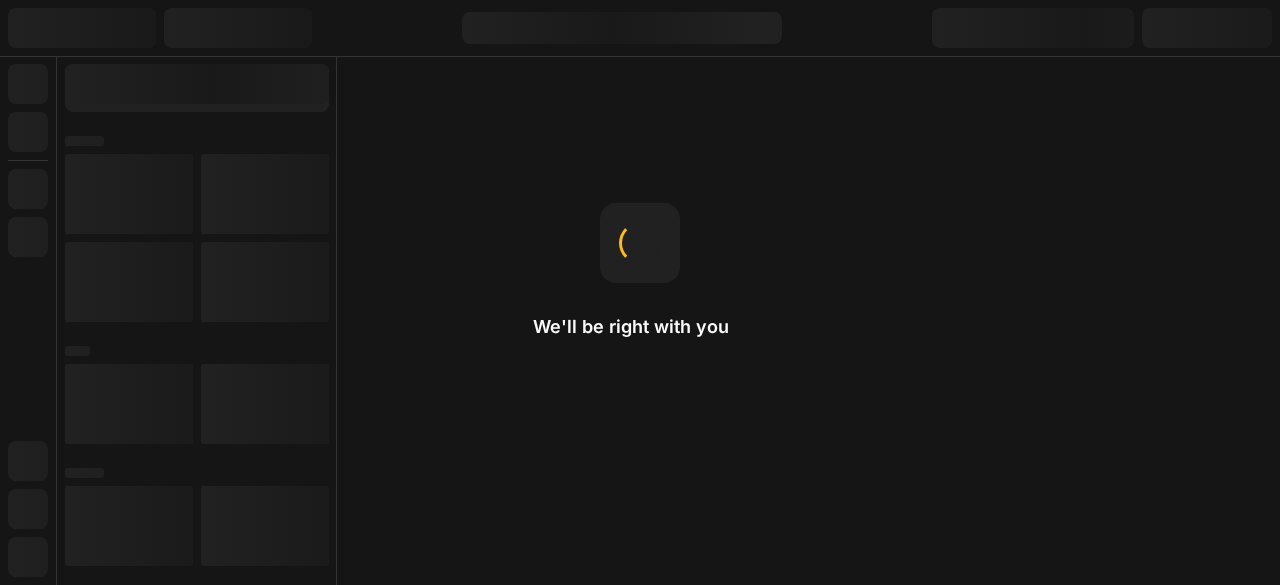 scroll, scrollTop: 0, scrollLeft: 0, axis: both 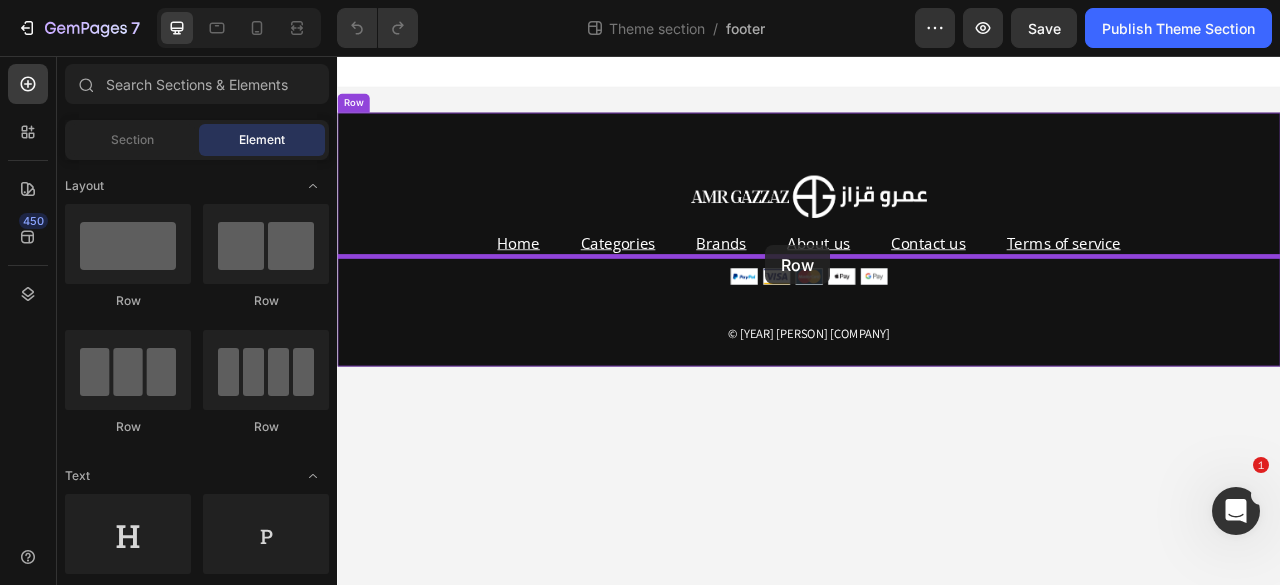 drag, startPoint x: 599, startPoint y: 427, endPoint x: 882, endPoint y: 297, distance: 311.43057 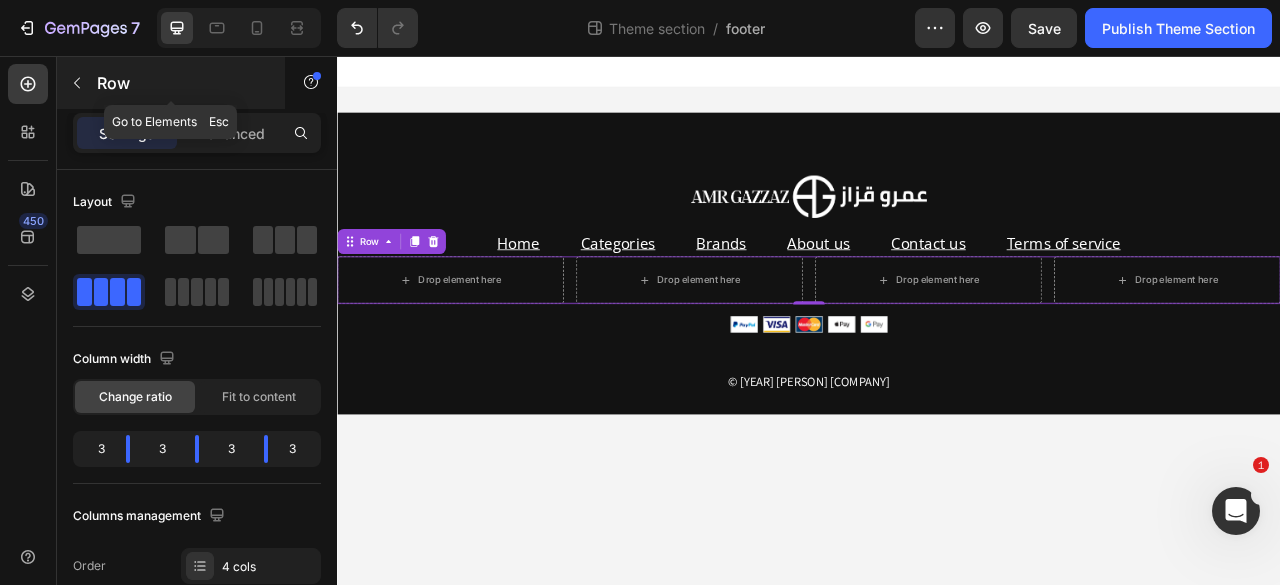 click 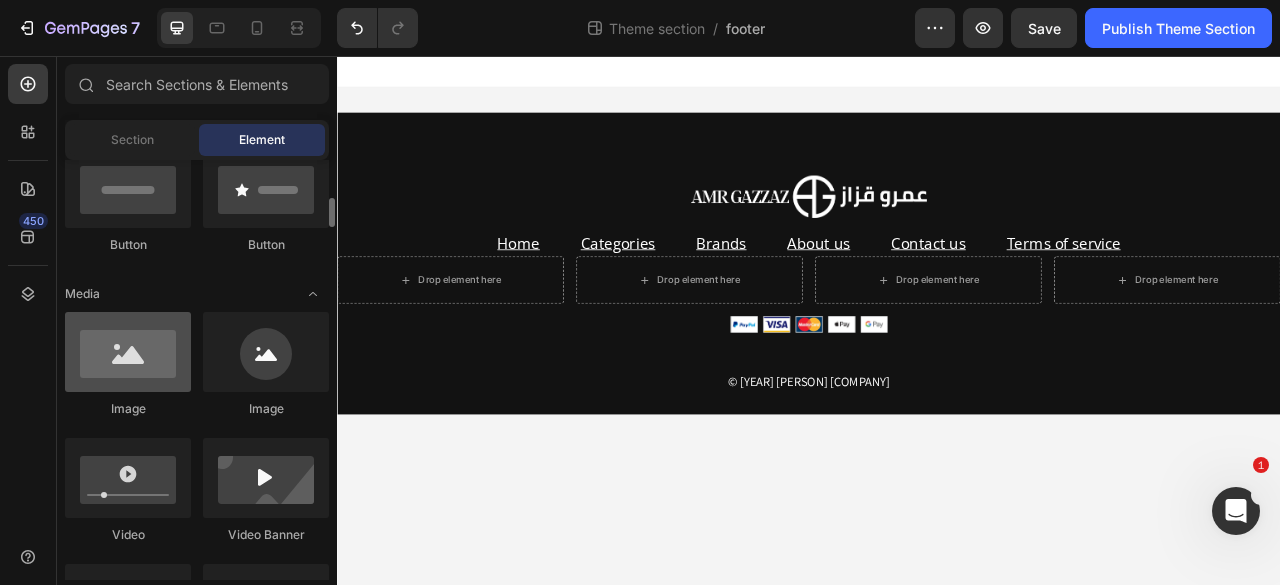 scroll, scrollTop: 513, scrollLeft: 0, axis: vertical 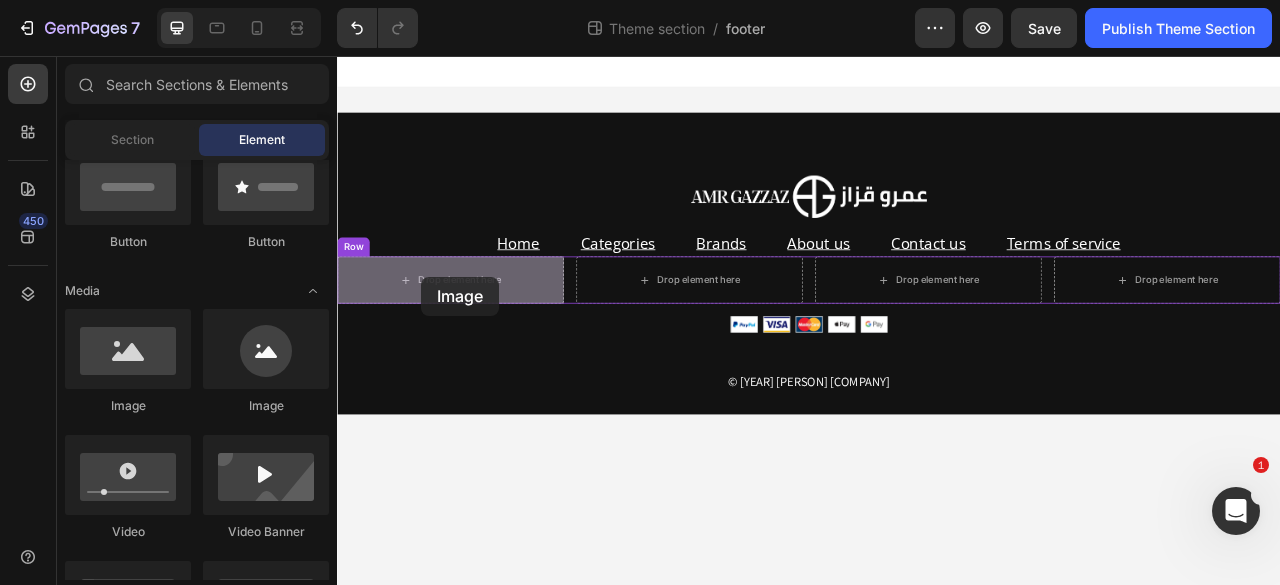 drag, startPoint x: 470, startPoint y: 422, endPoint x: 444, endPoint y: 337, distance: 88.88757 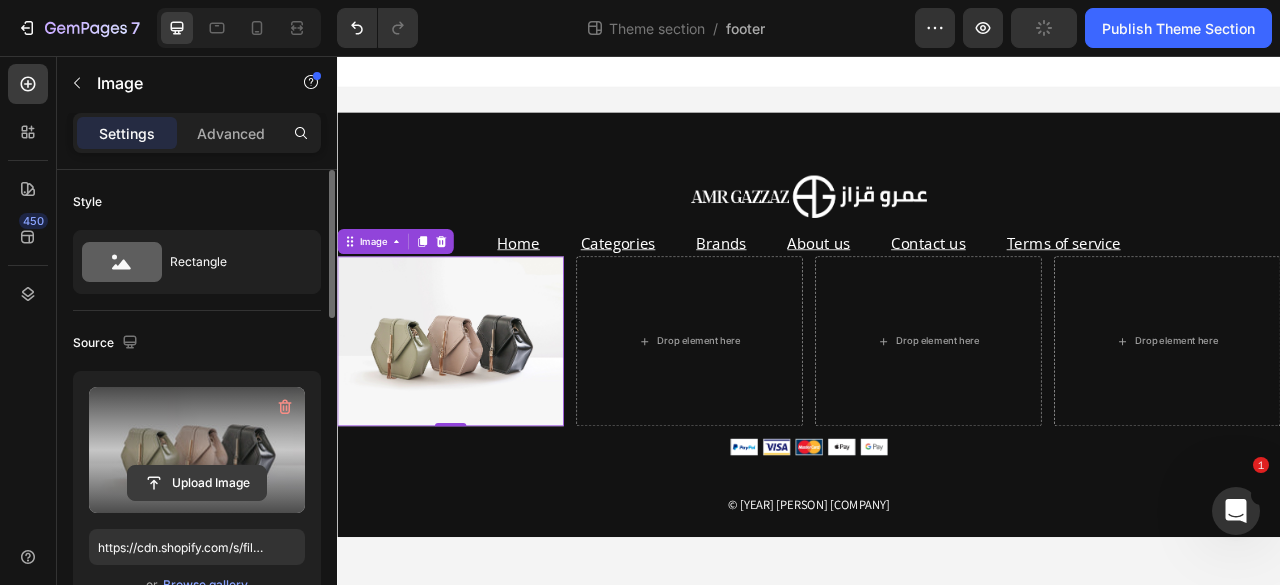 click 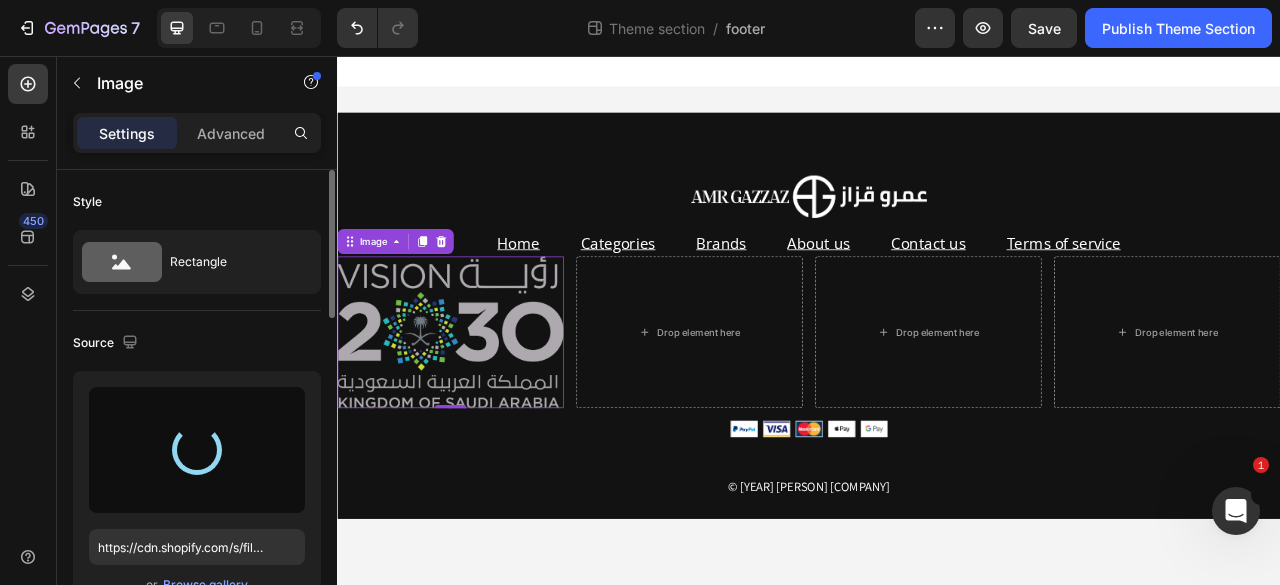 type on "https://cdn.shopify.com/s/files/1/0615/3194/7174/files/gempages_496028338855347336-c19ab3bb-2d06-4a31-b574-6238fe3dcc4b.png" 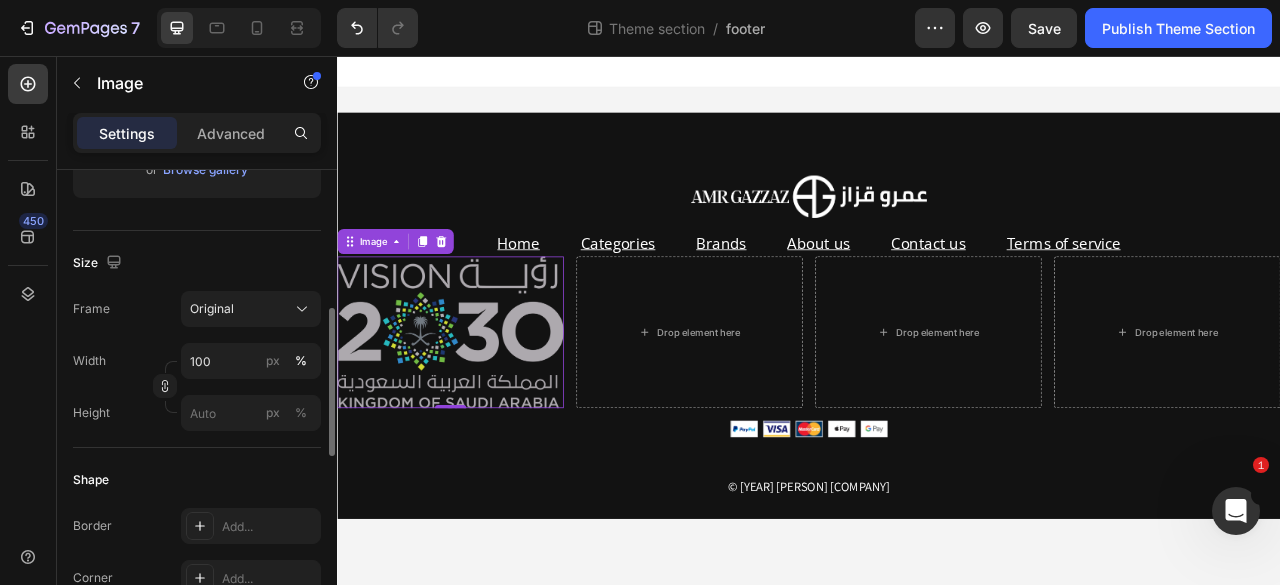 scroll, scrollTop: 429, scrollLeft: 0, axis: vertical 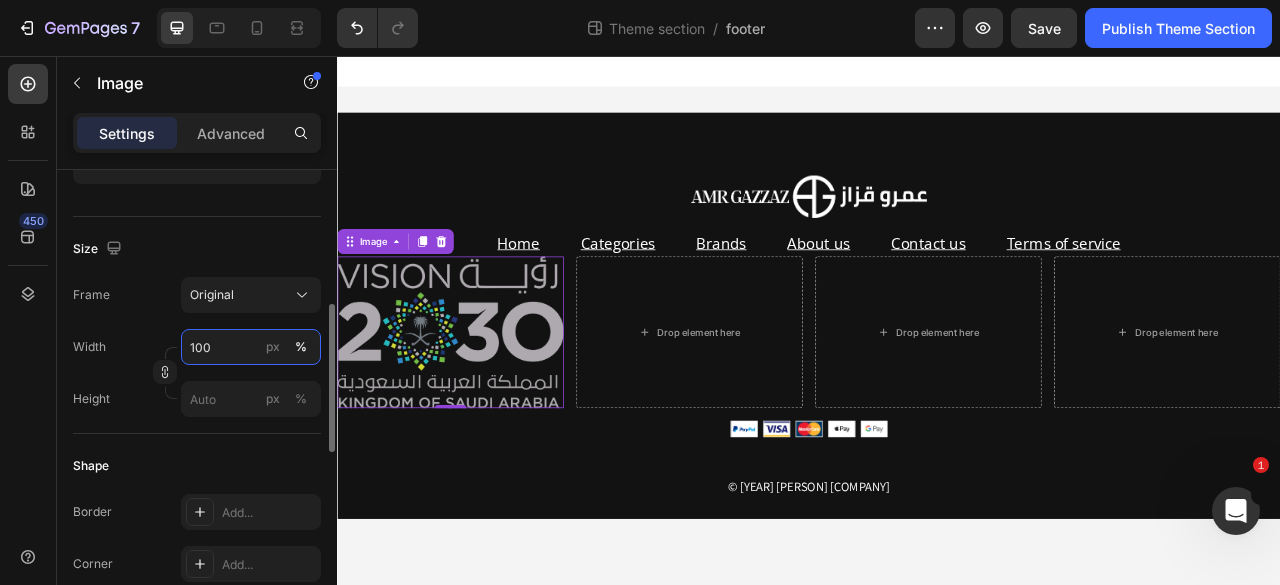 click on "100" at bounding box center [251, 347] 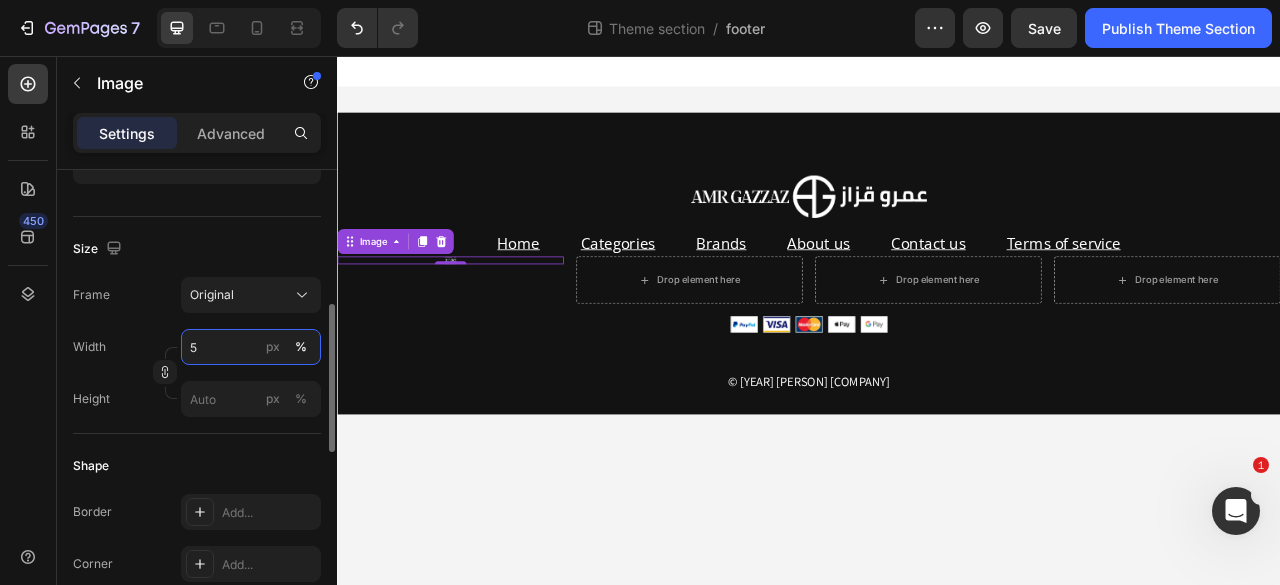 type on "50" 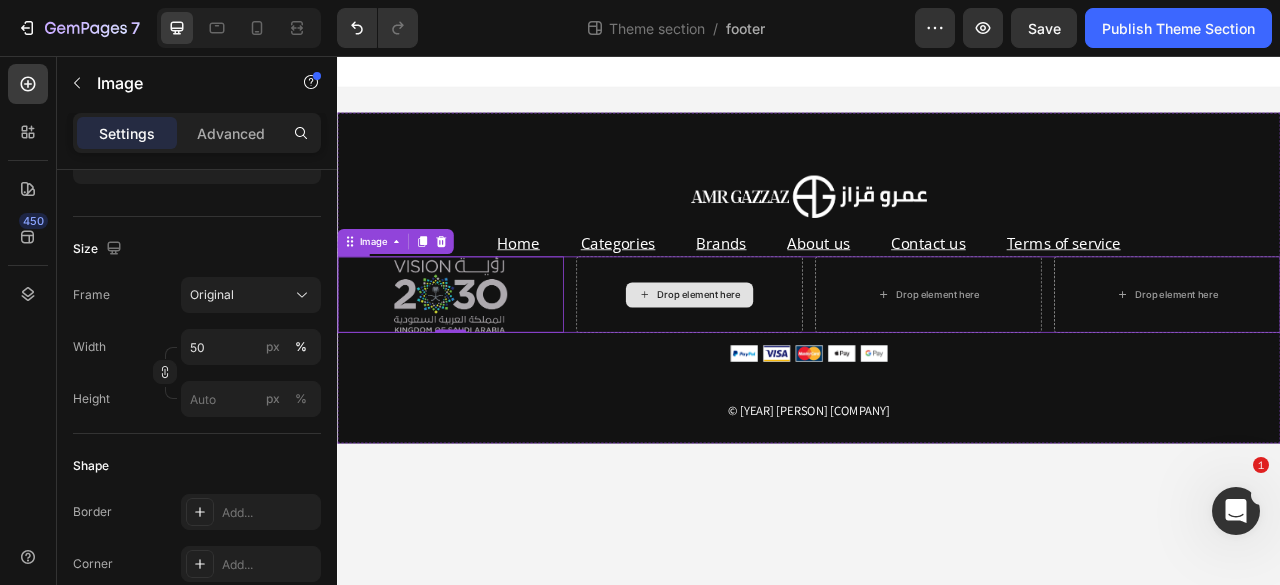 click on "Drop element here" at bounding box center [785, 359] 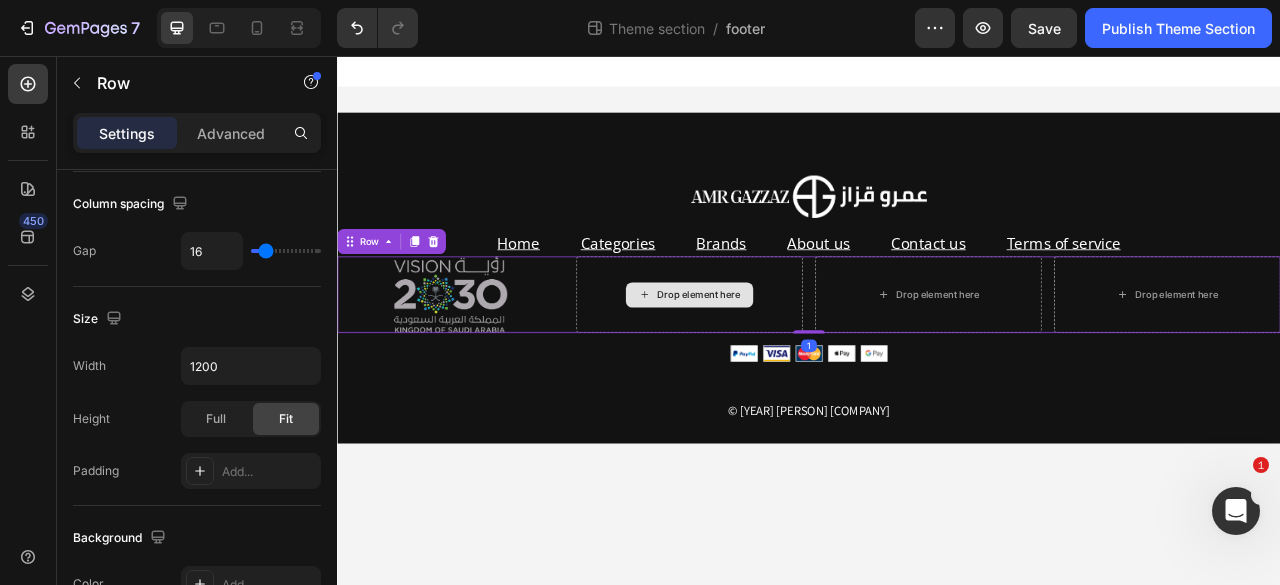 scroll, scrollTop: 0, scrollLeft: 0, axis: both 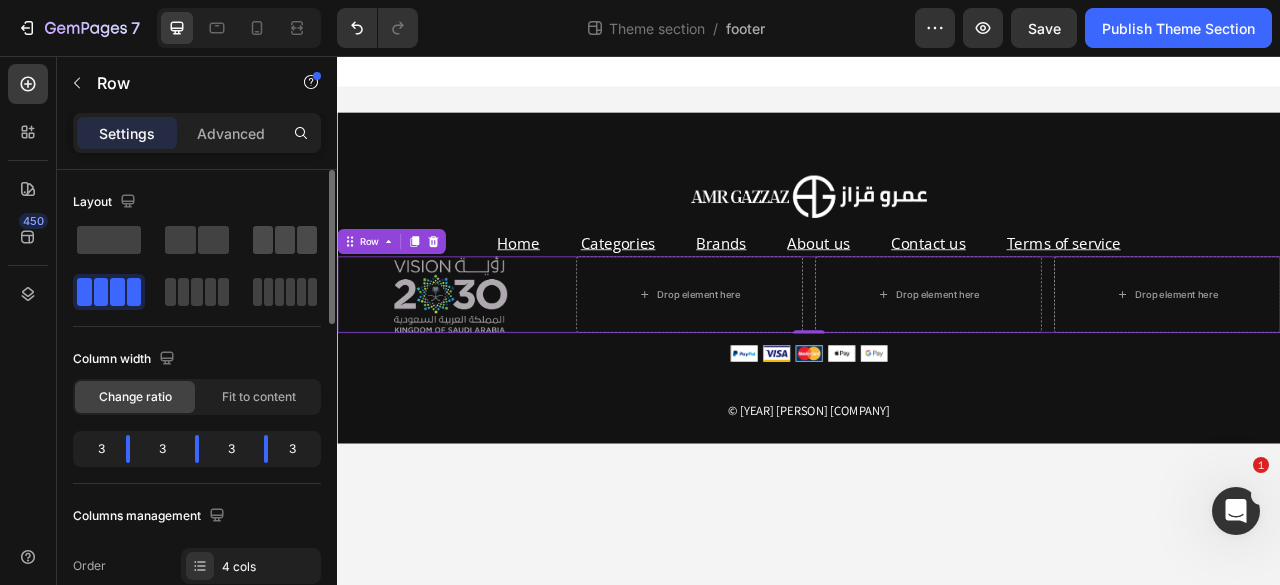 click 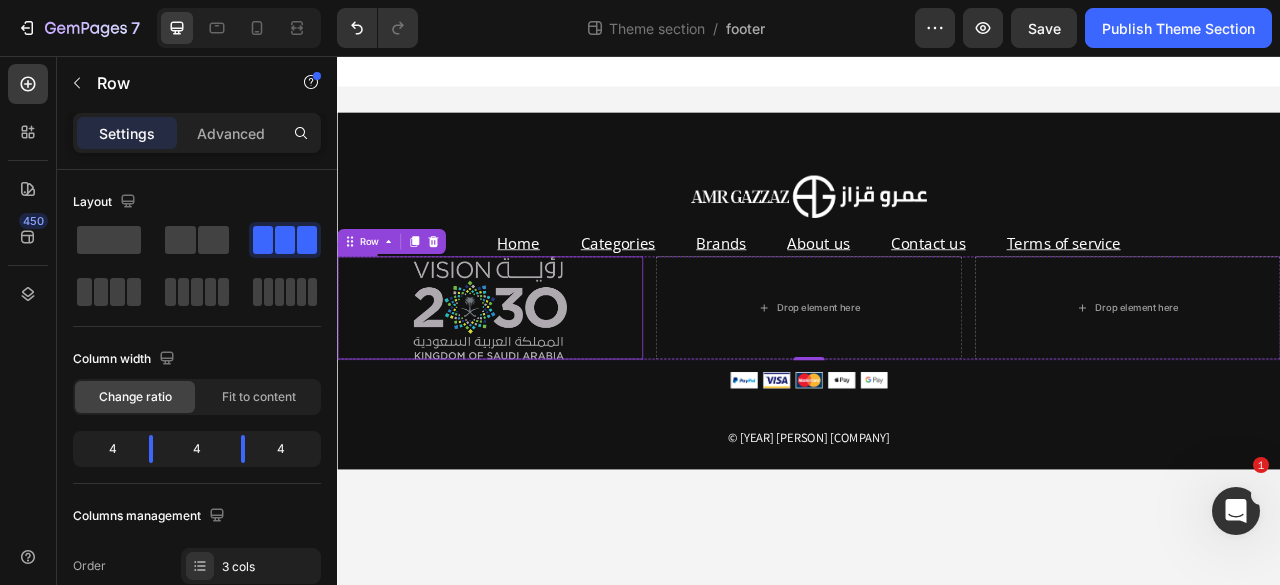 click at bounding box center (531, 376) 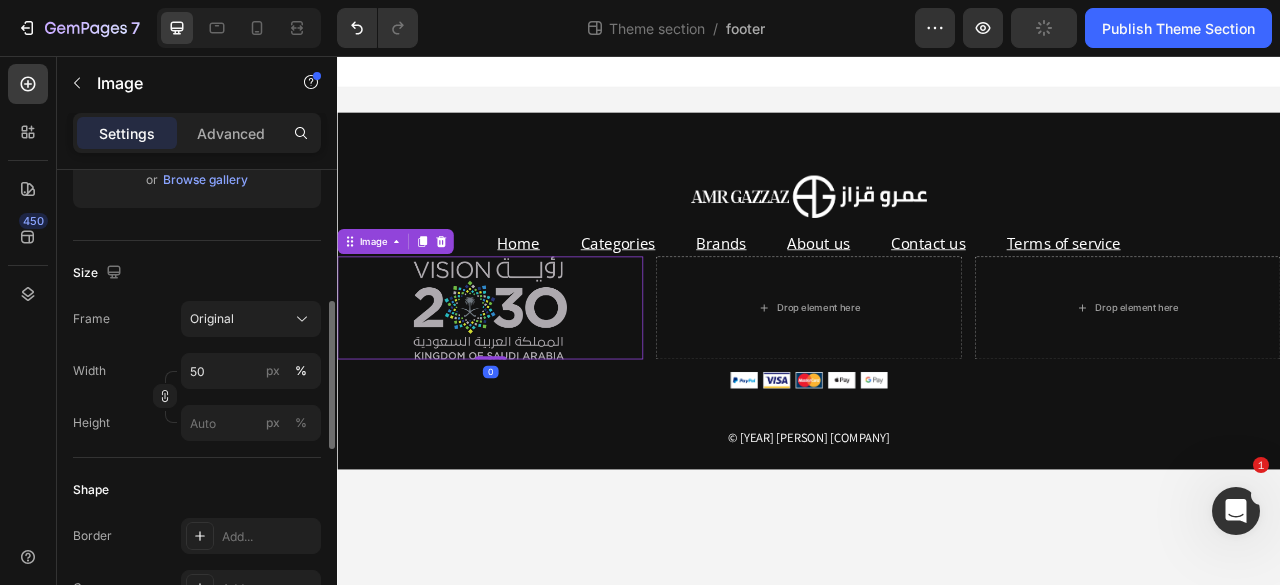scroll, scrollTop: 410, scrollLeft: 0, axis: vertical 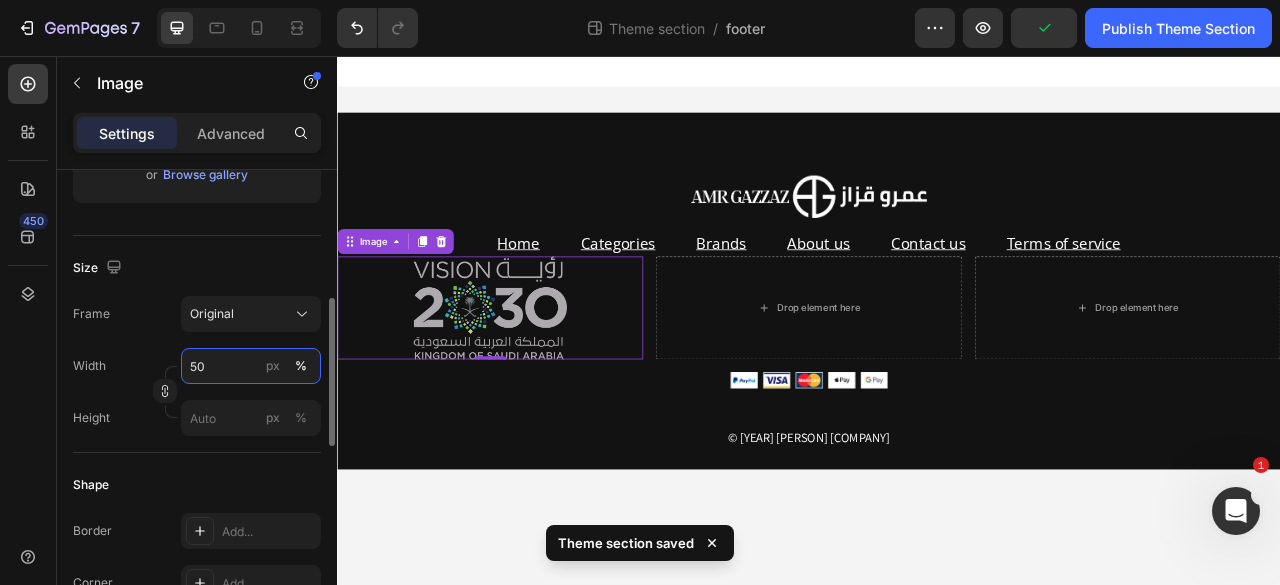 click on "50" at bounding box center [251, 366] 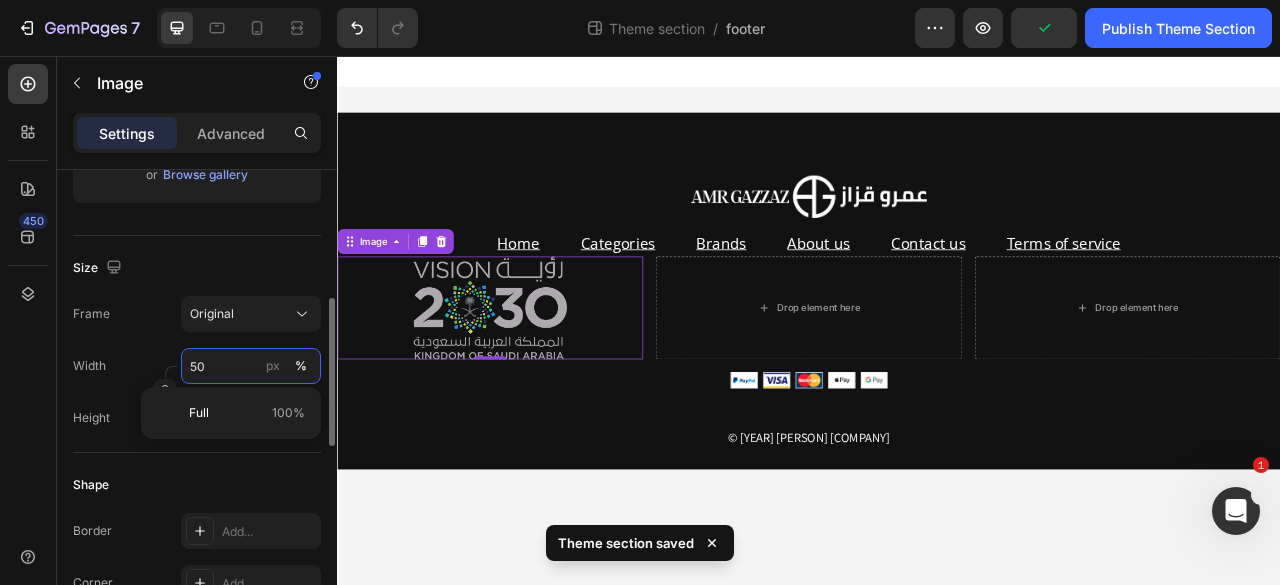click on "50" at bounding box center [251, 366] 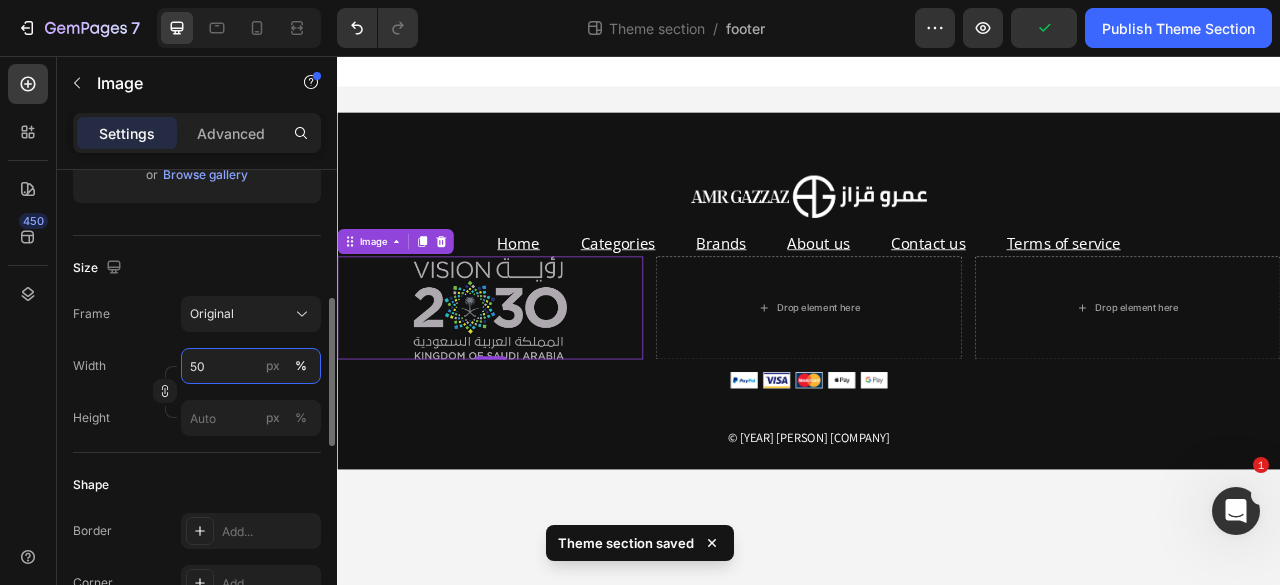 click on "50" at bounding box center [251, 366] 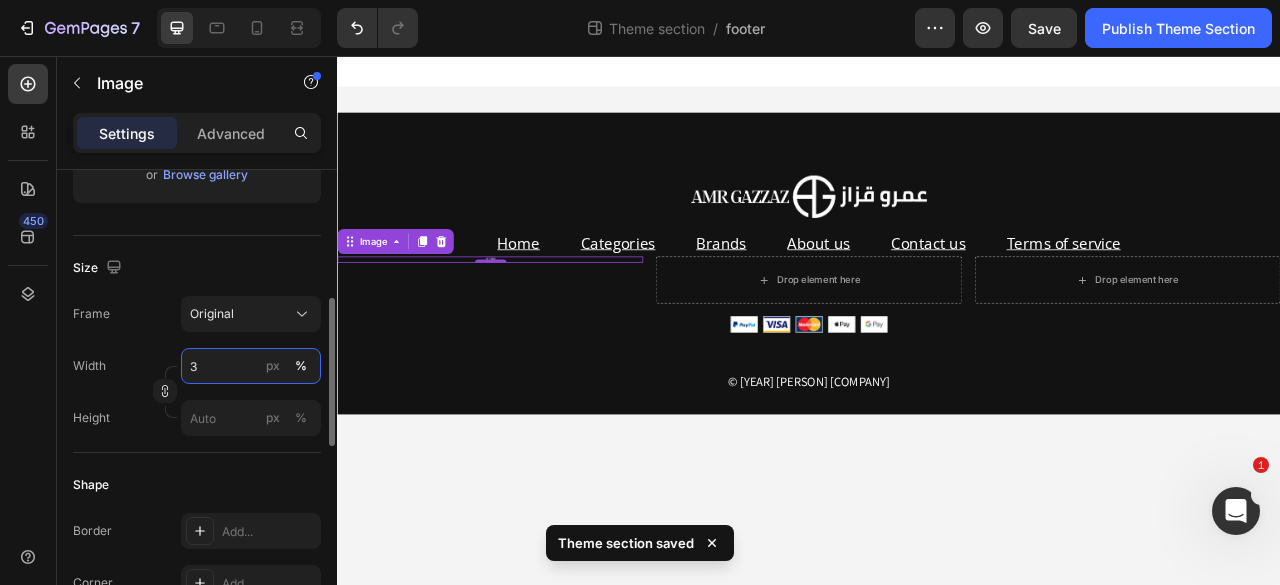 type on "30" 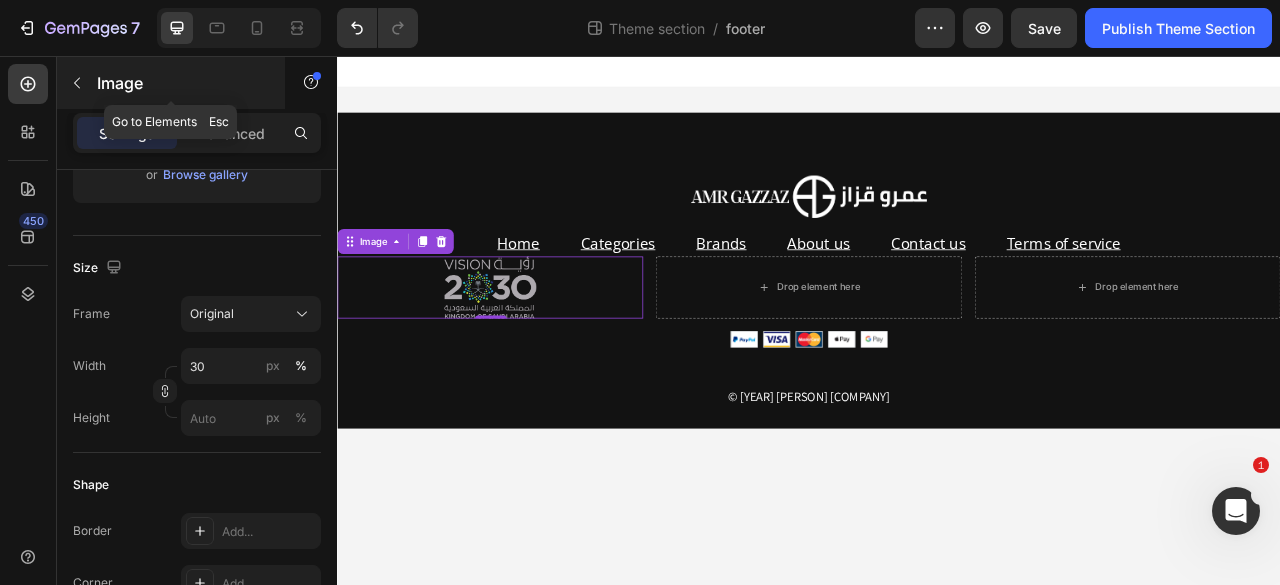 click 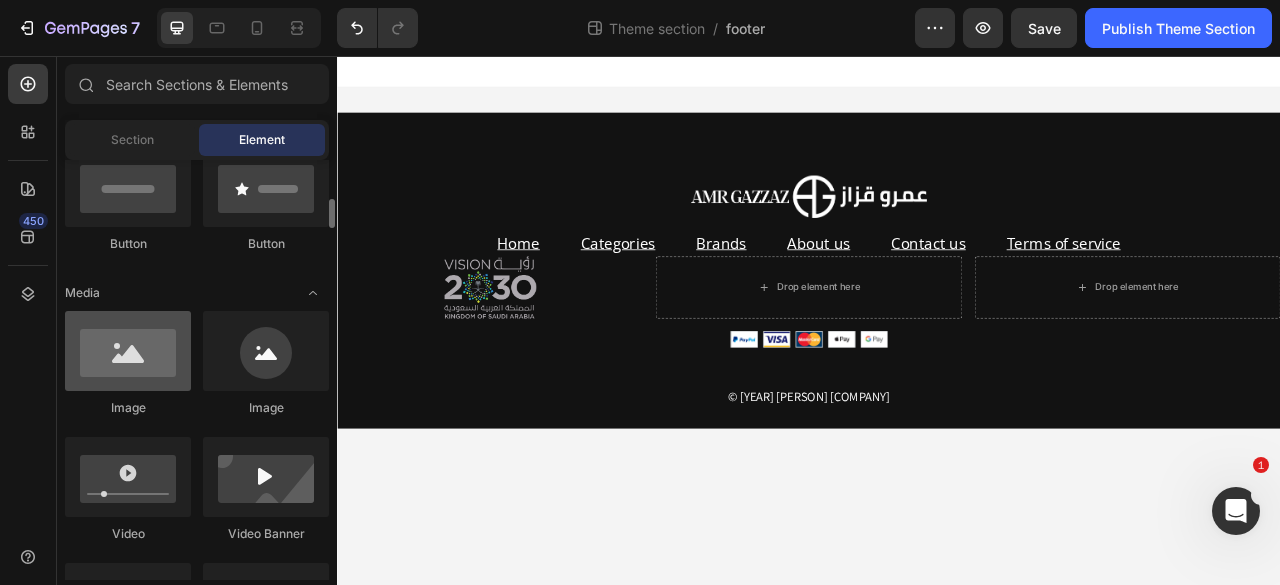 scroll, scrollTop: 514, scrollLeft: 0, axis: vertical 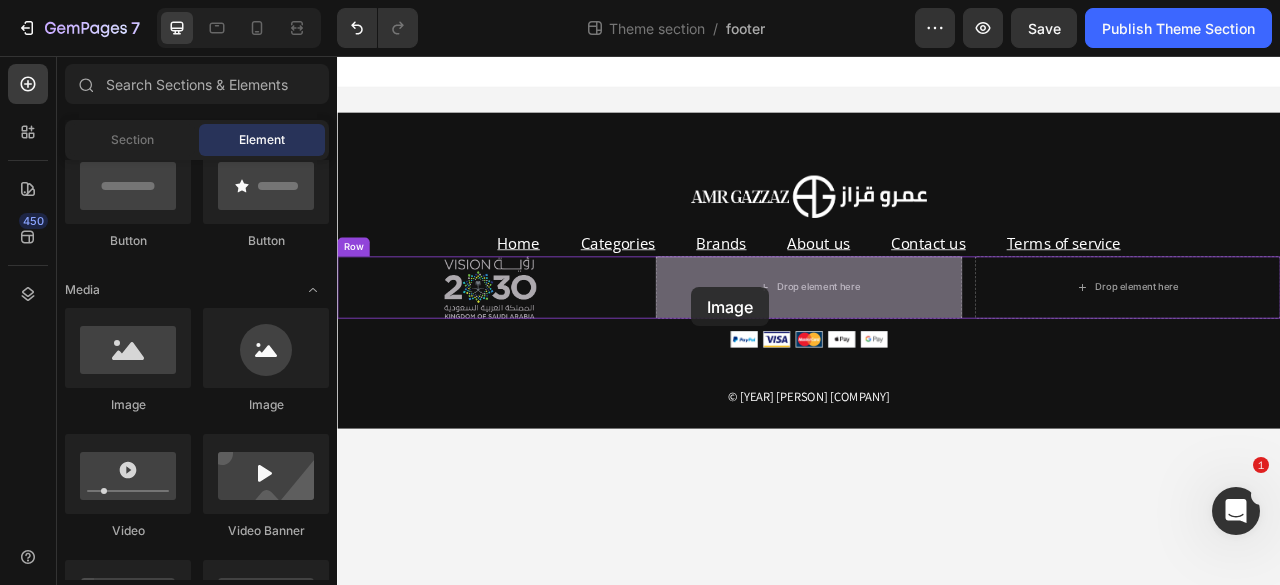 drag, startPoint x: 463, startPoint y: 411, endPoint x: 787, endPoint y: 350, distance: 329.6923 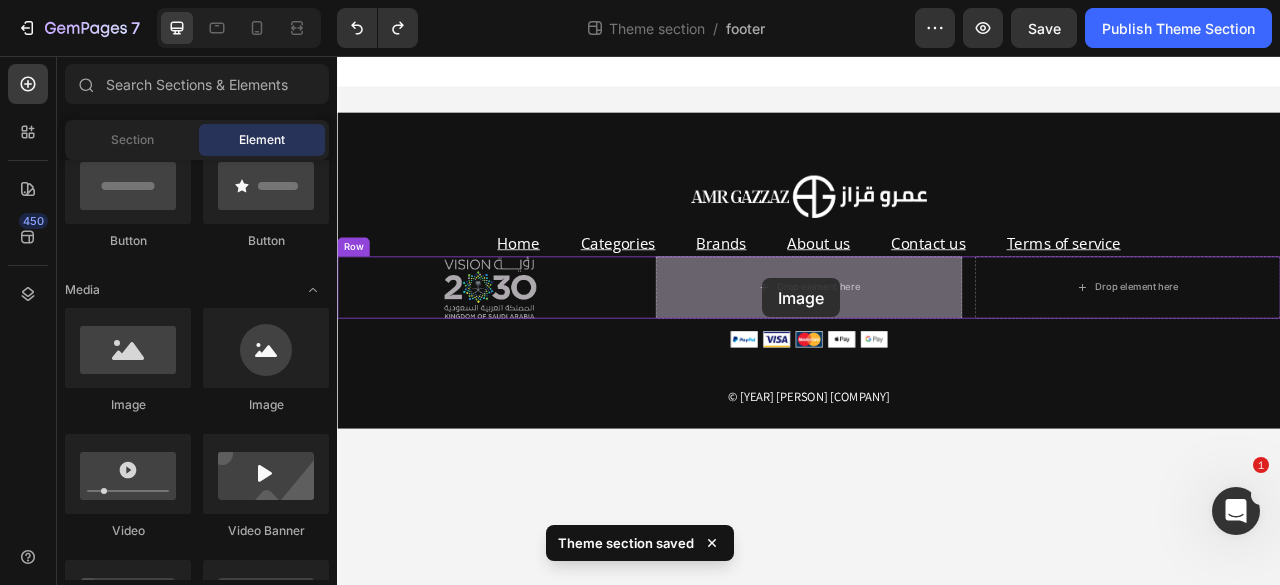 drag, startPoint x: 599, startPoint y: 417, endPoint x: 878, endPoint y: 339, distance: 289.69812 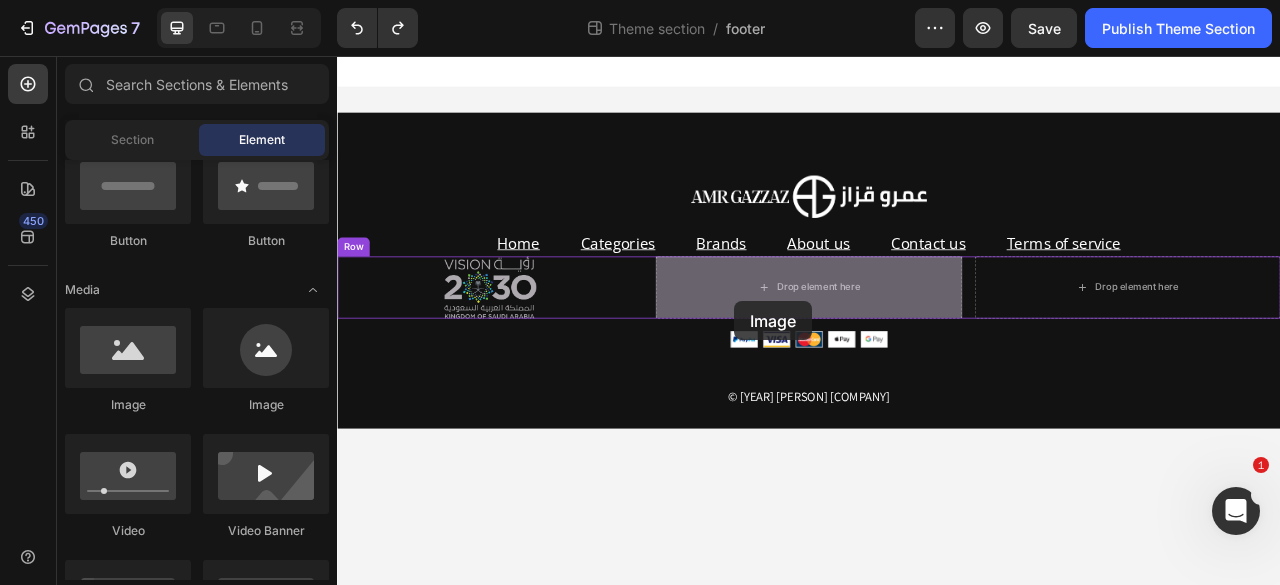 drag, startPoint x: 436, startPoint y: 418, endPoint x: 842, endPoint y: 368, distance: 409.06723 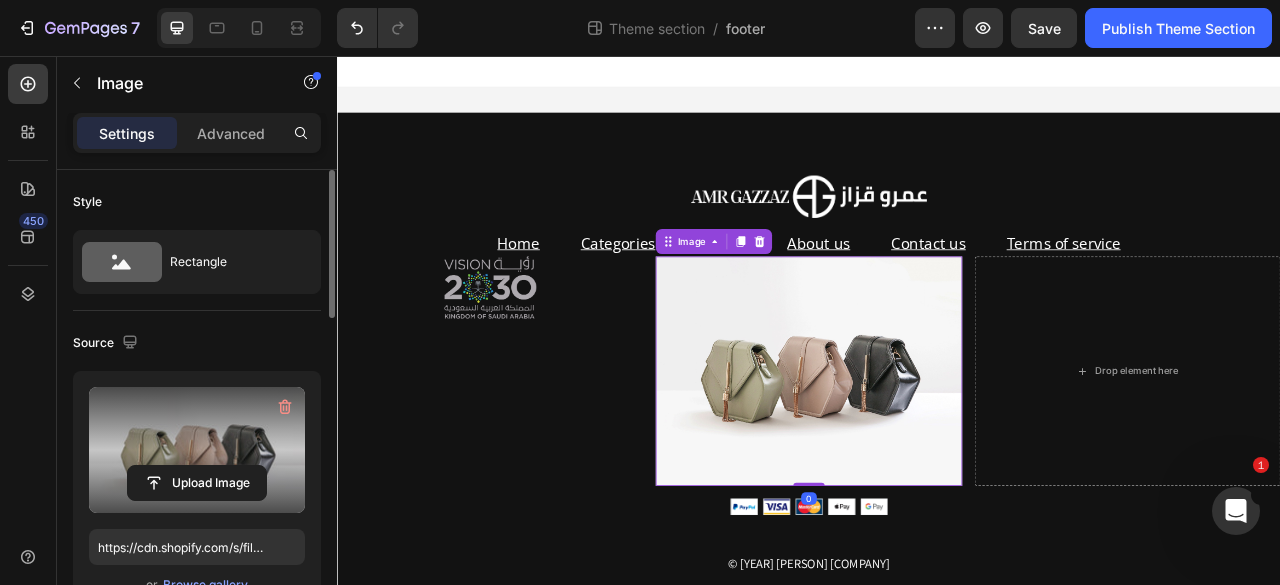 click at bounding box center (197, 450) 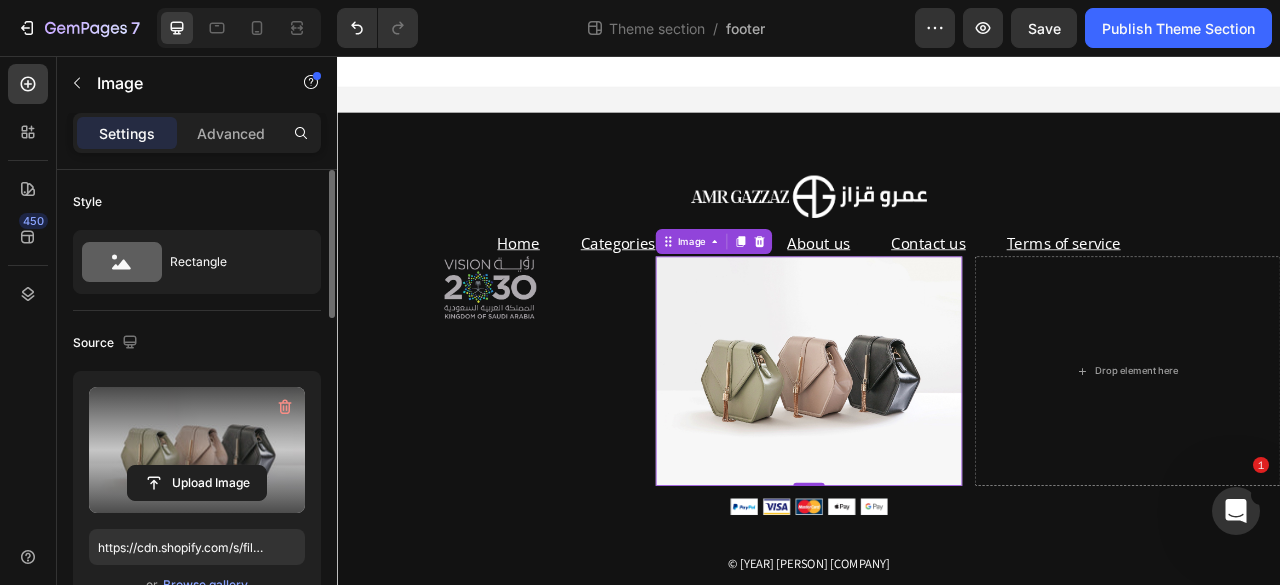 type on "C:\fakepath\Original.avif" 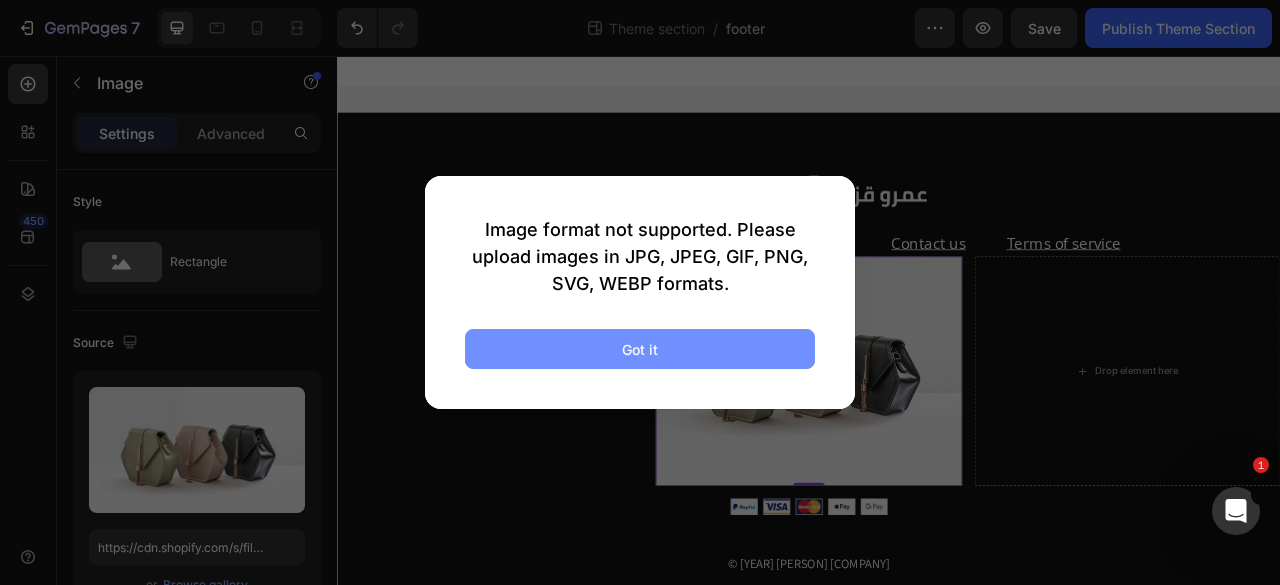click on "Got it" at bounding box center [640, 349] 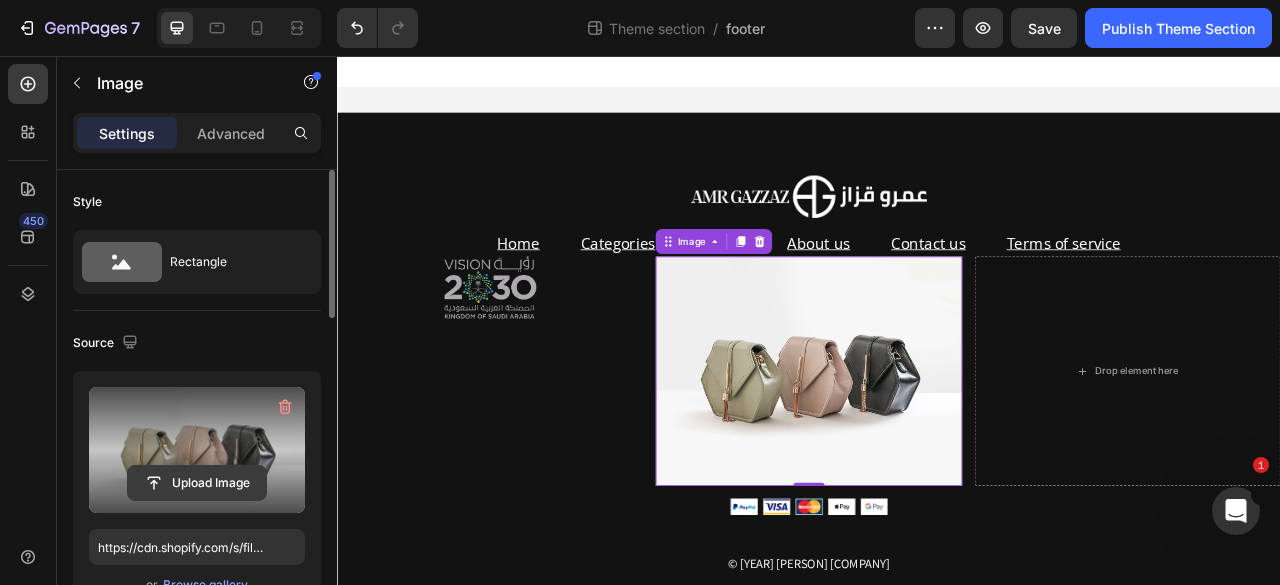click 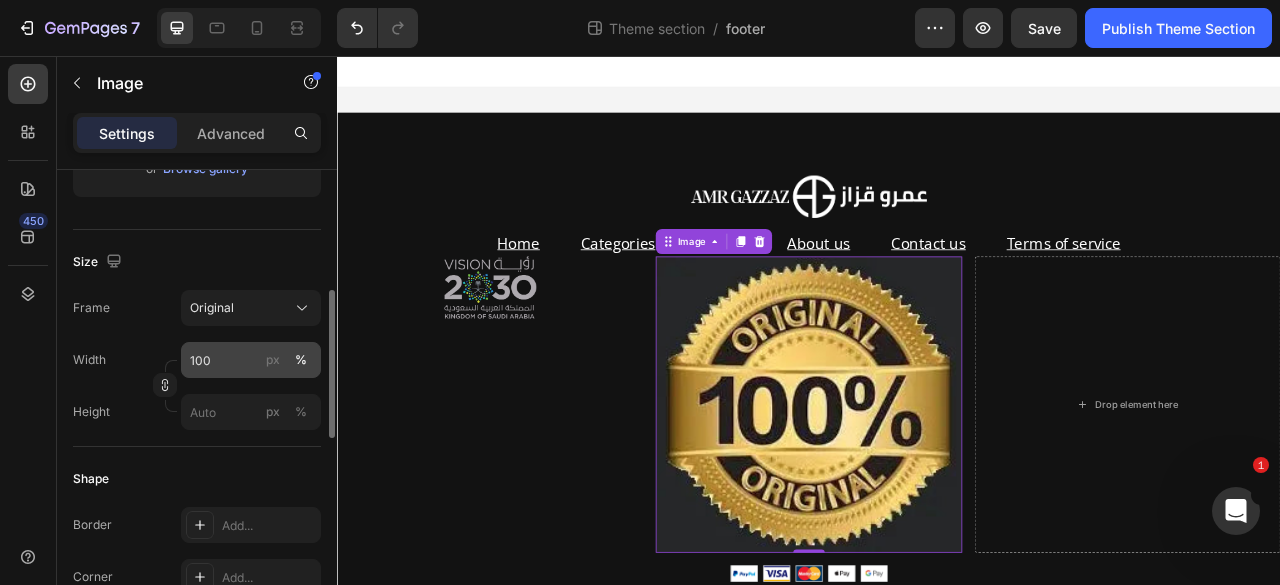 type on "https://cdn.shopify.com/s/files/1/0615/3194/7174/files/gempages_496028338855347336-72f74bdc-4792-42a1-8b9e-f3a6aebea77a.webp" 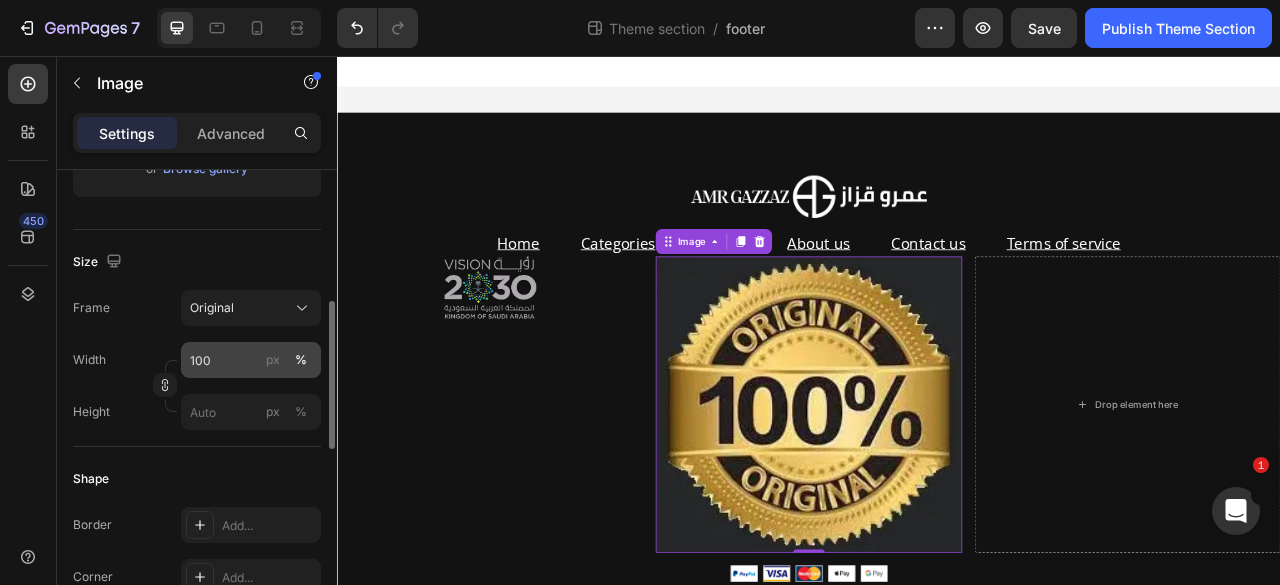 scroll, scrollTop: 417, scrollLeft: 0, axis: vertical 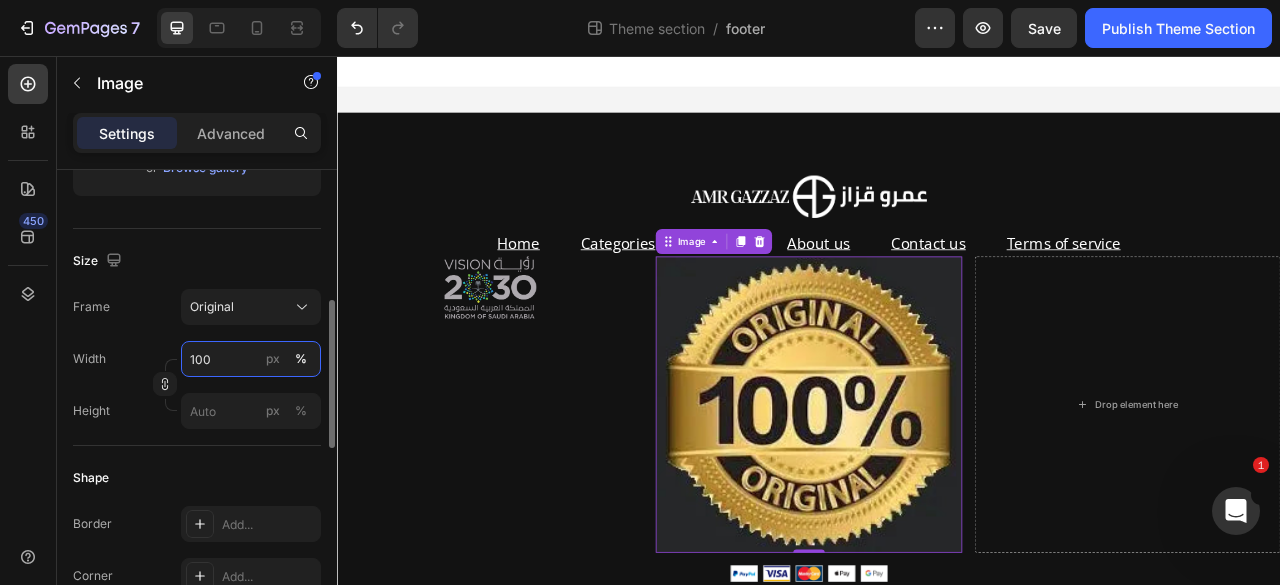 click on "100" at bounding box center (251, 359) 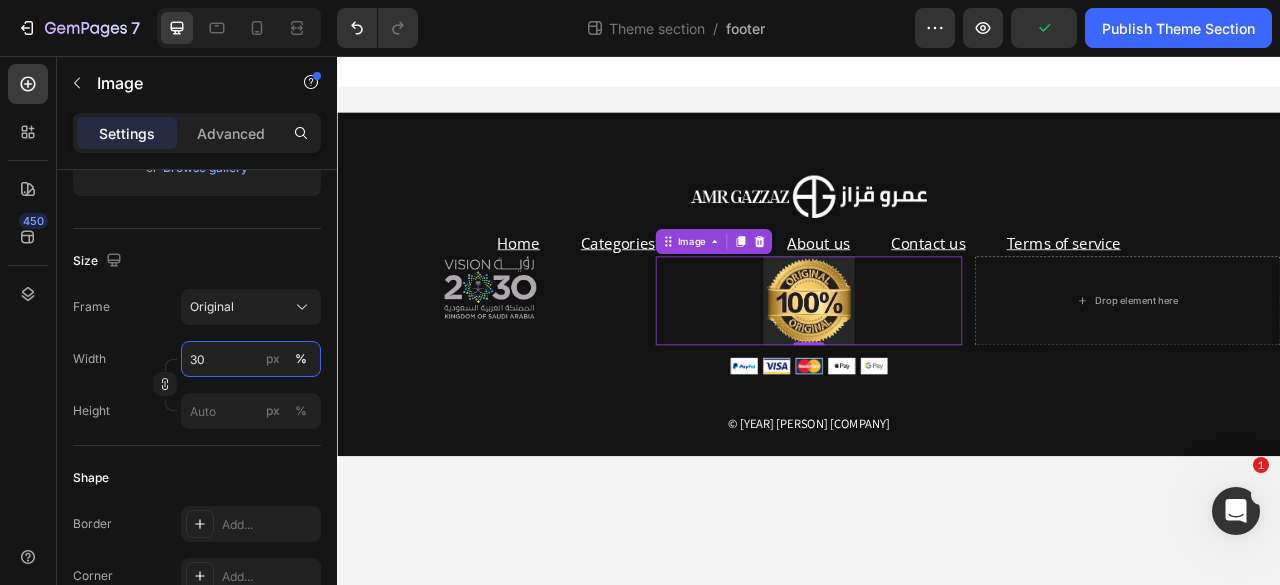 type on "30" 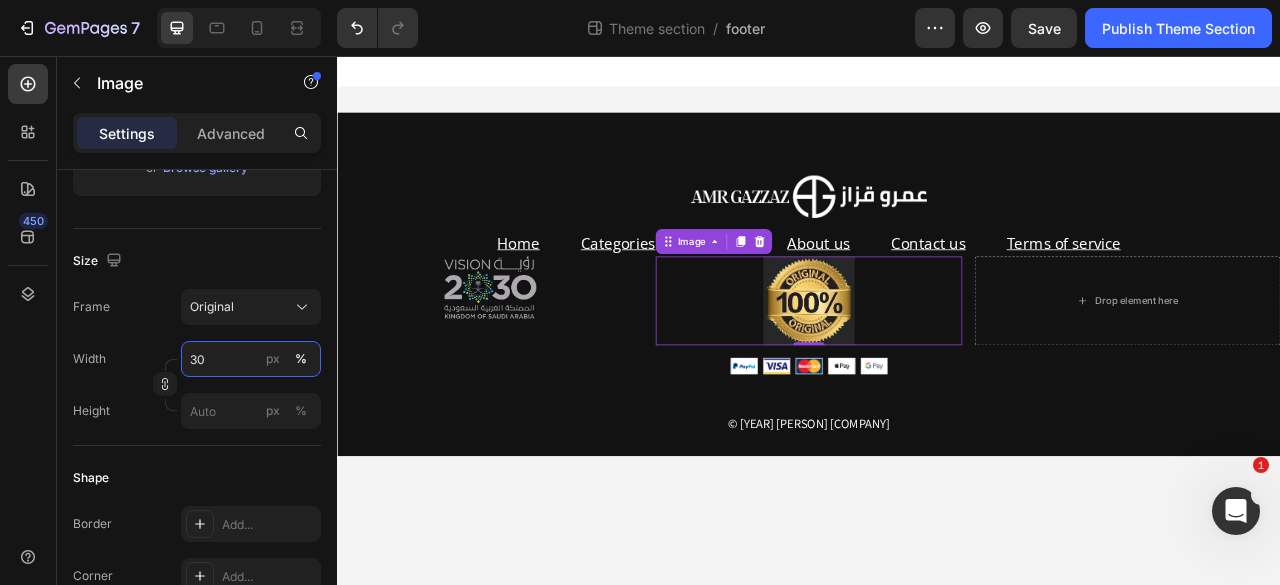 scroll, scrollTop: 120, scrollLeft: 0, axis: vertical 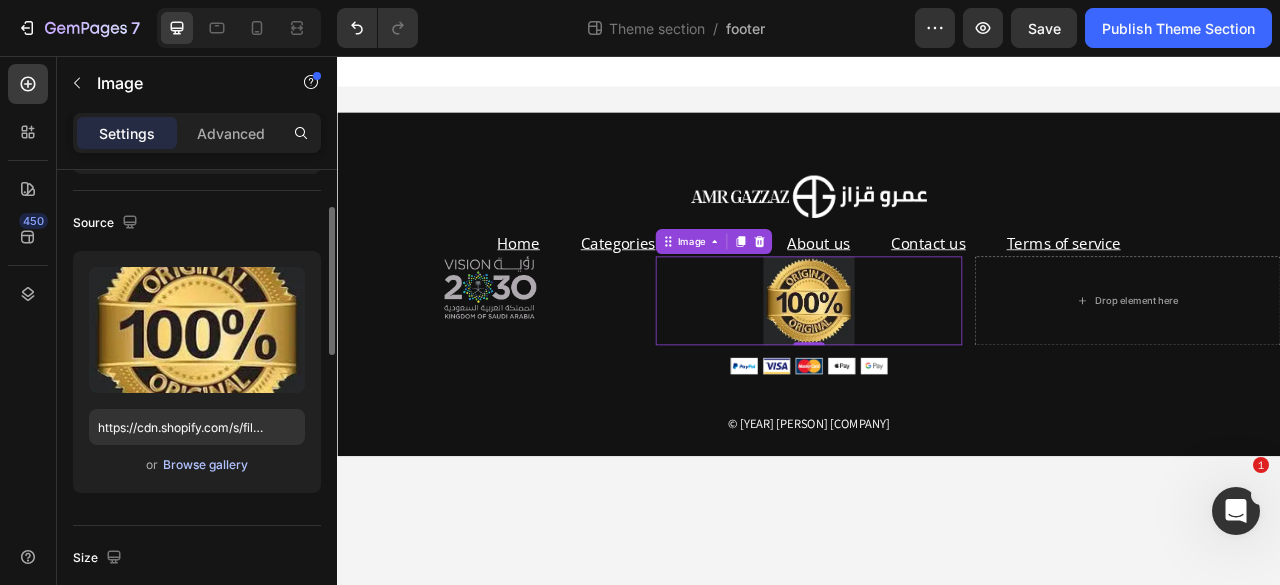 click on "Browse gallery" at bounding box center [205, 465] 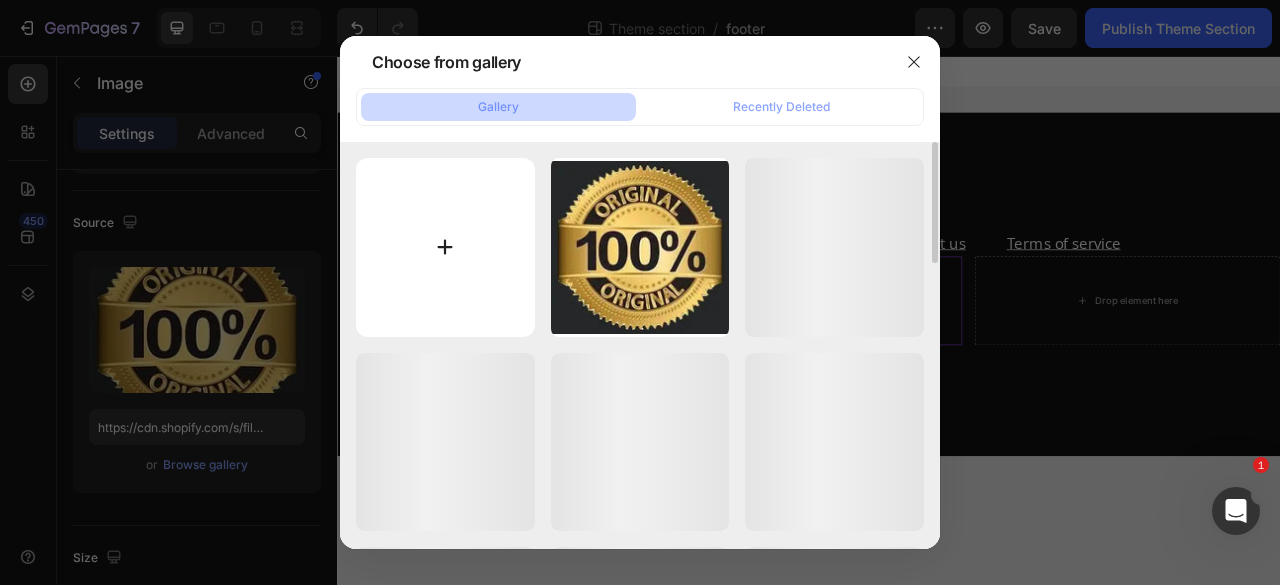 click at bounding box center [445, 247] 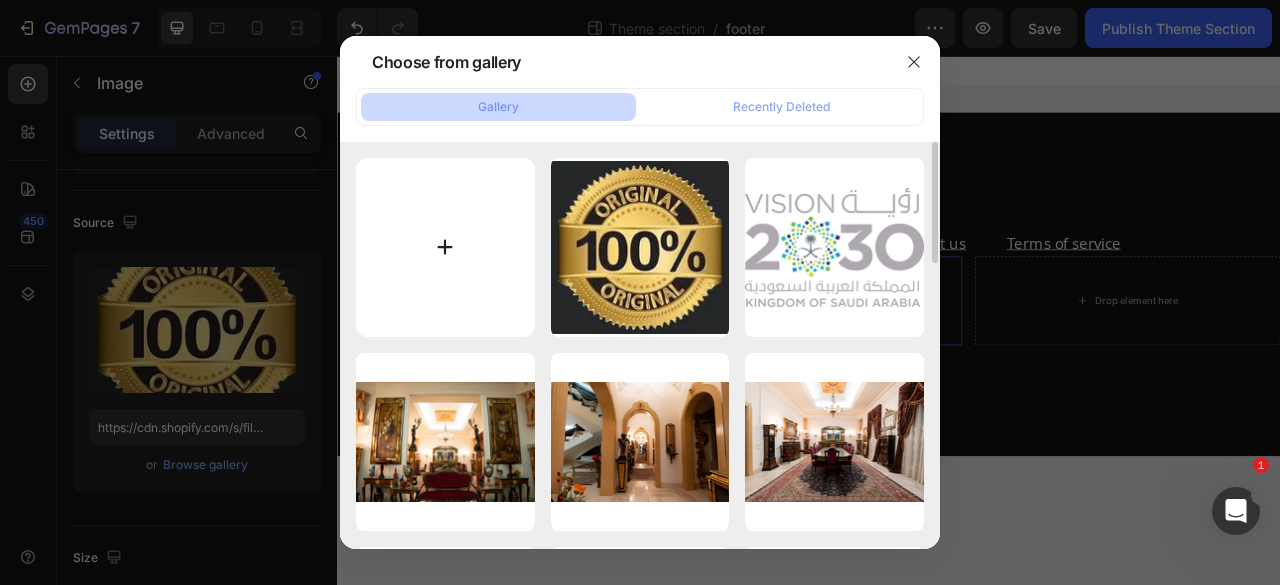 type on "C:\fakepath\Original1-removebg-preview.png" 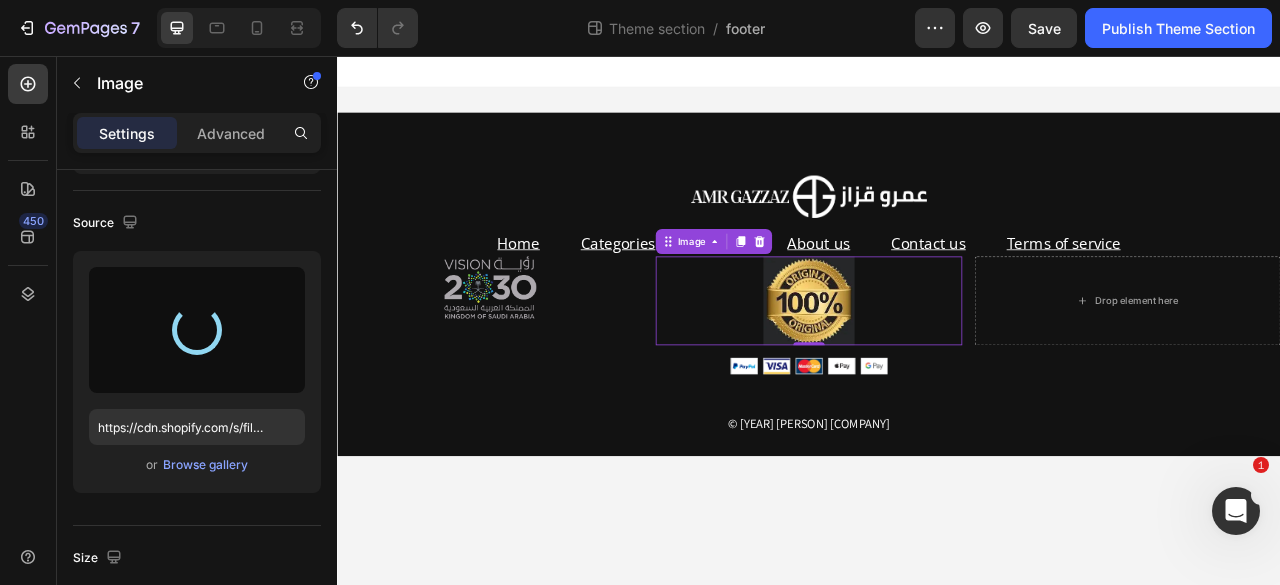type on "https://cdn.shopify.com/s/files/1/0615/3194/7174/files/gempages_496028338855347336-86665cf8-e7f8-4608-8523-fc9df68e1382.png" 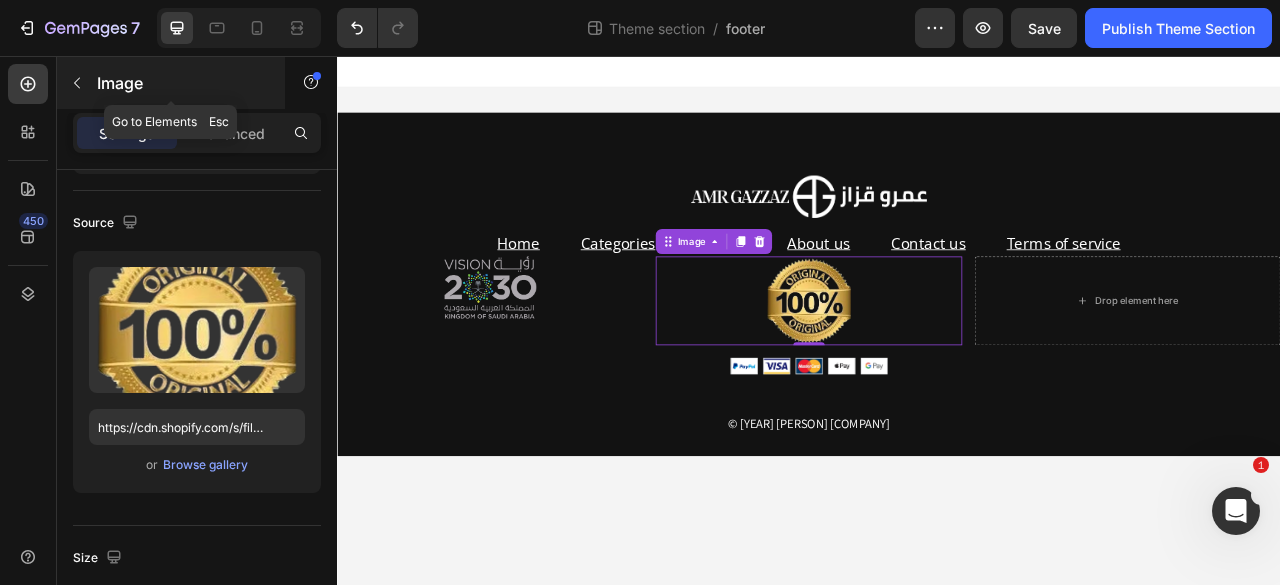 click 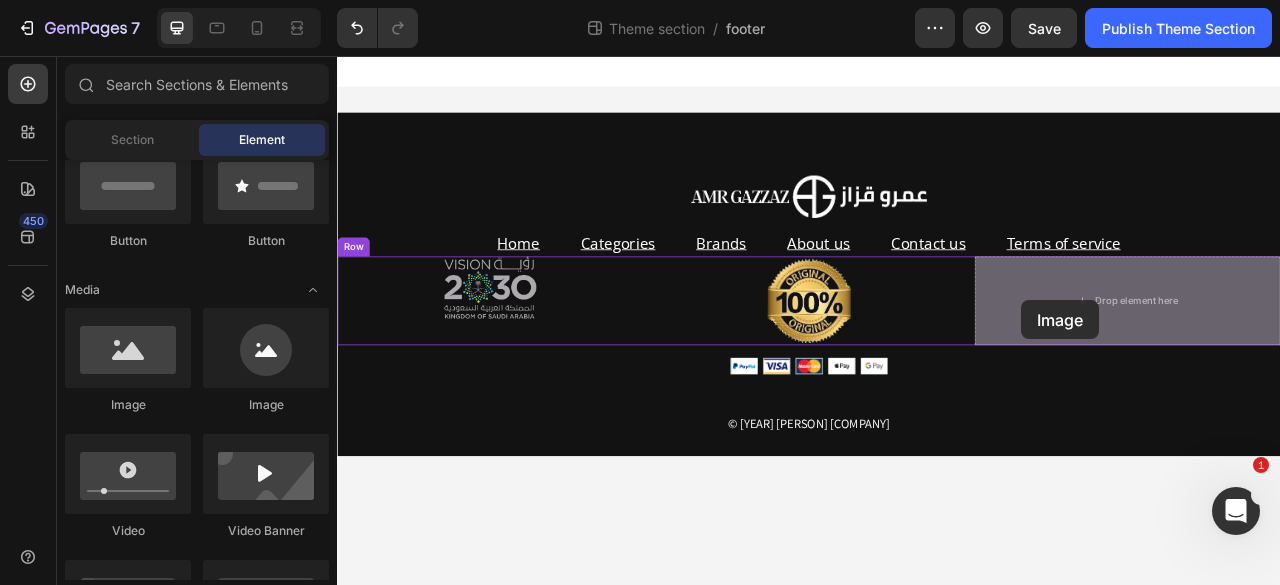drag, startPoint x: 621, startPoint y: 382, endPoint x: 1207, endPoint y: 367, distance: 586.19196 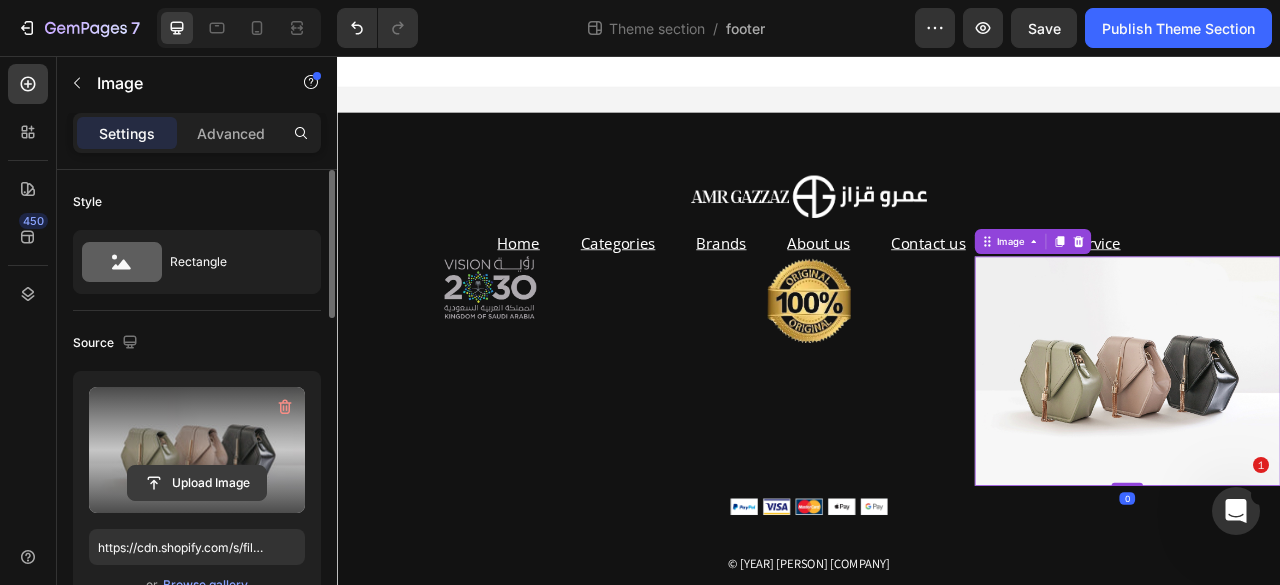 click 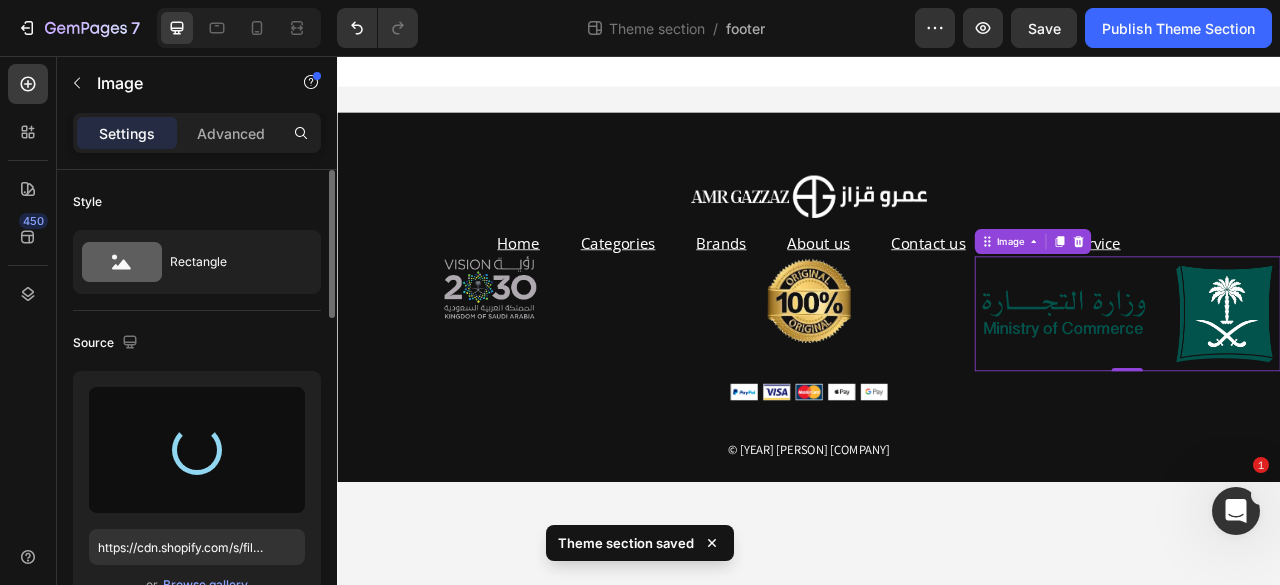type on "https://cdn.shopify.com/s/files/1/0615/3194/7174/files/gempages_496028338855347336-8bd5329c-be24-4e13-ab43-75c9c69ba7b5.webp" 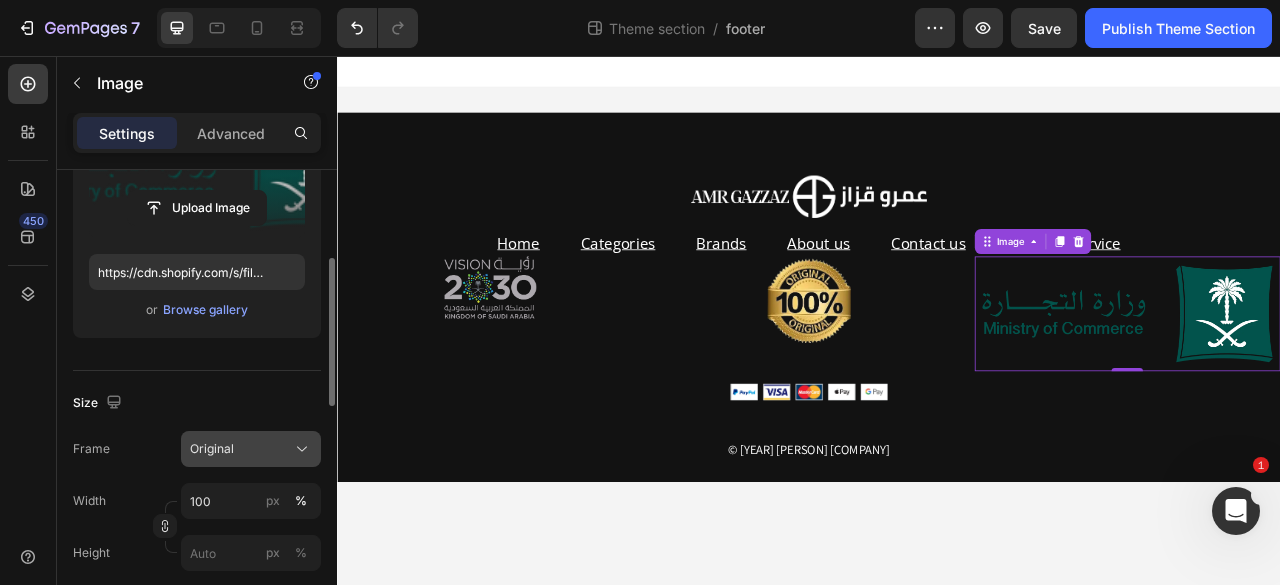 scroll, scrollTop: 280, scrollLeft: 0, axis: vertical 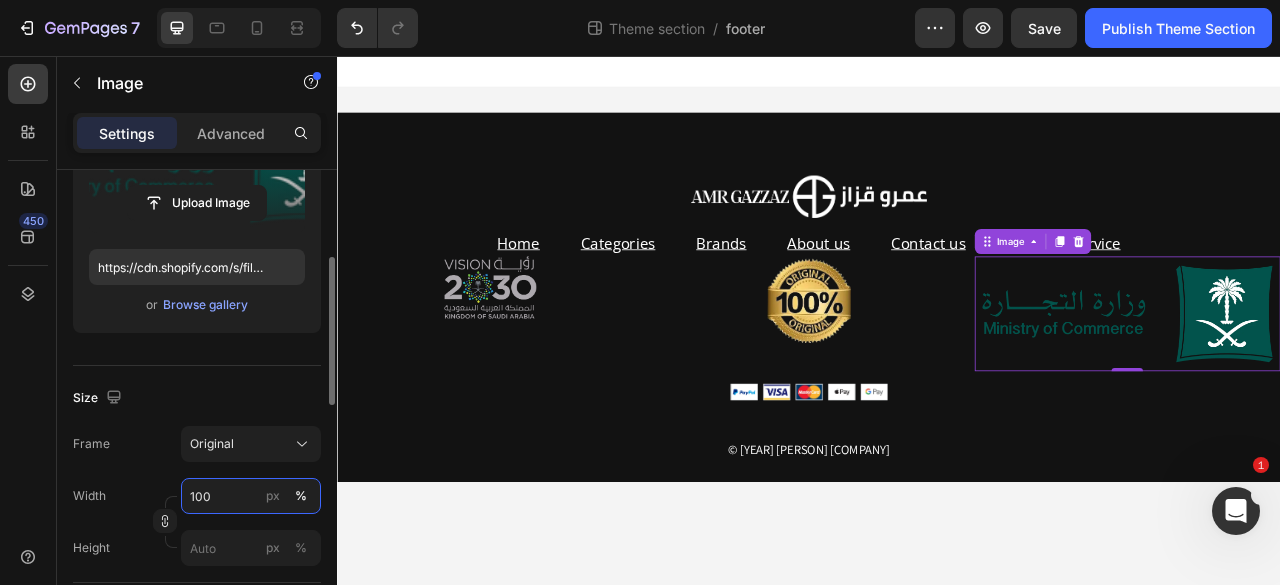 click on "100" at bounding box center [251, 496] 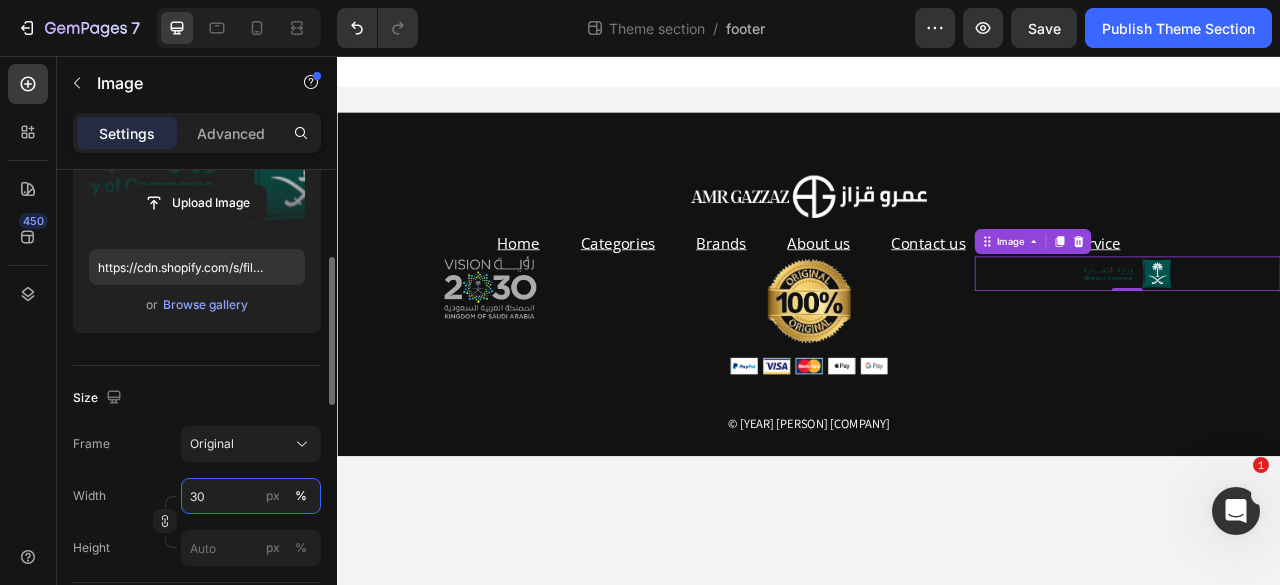 click on "30" at bounding box center [251, 496] 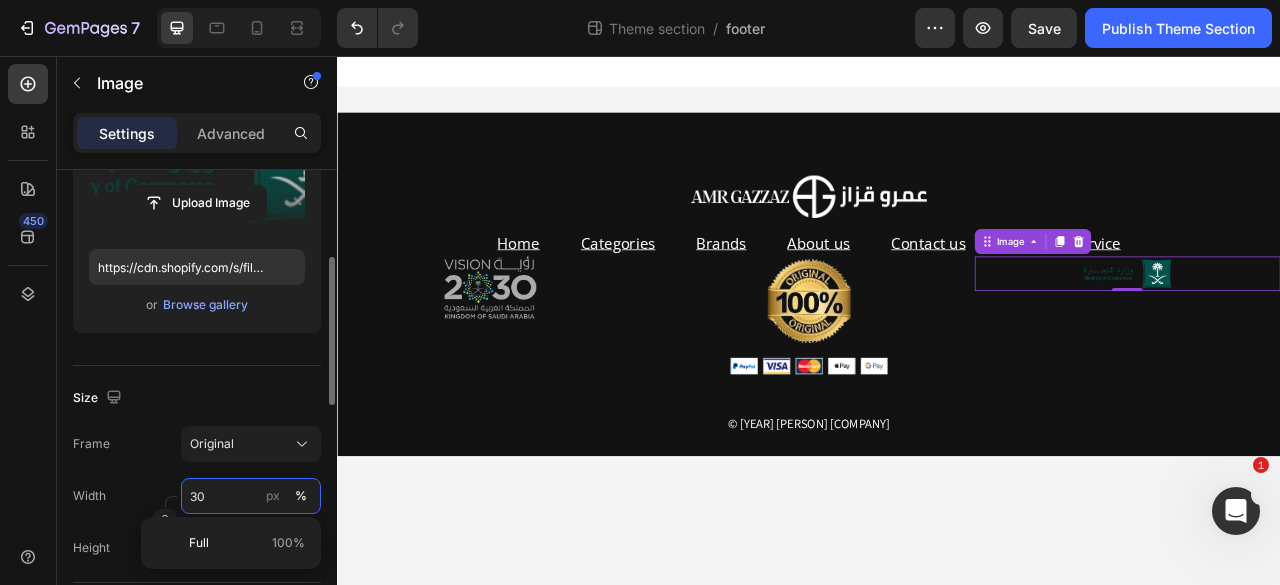 click on "30" at bounding box center [251, 496] 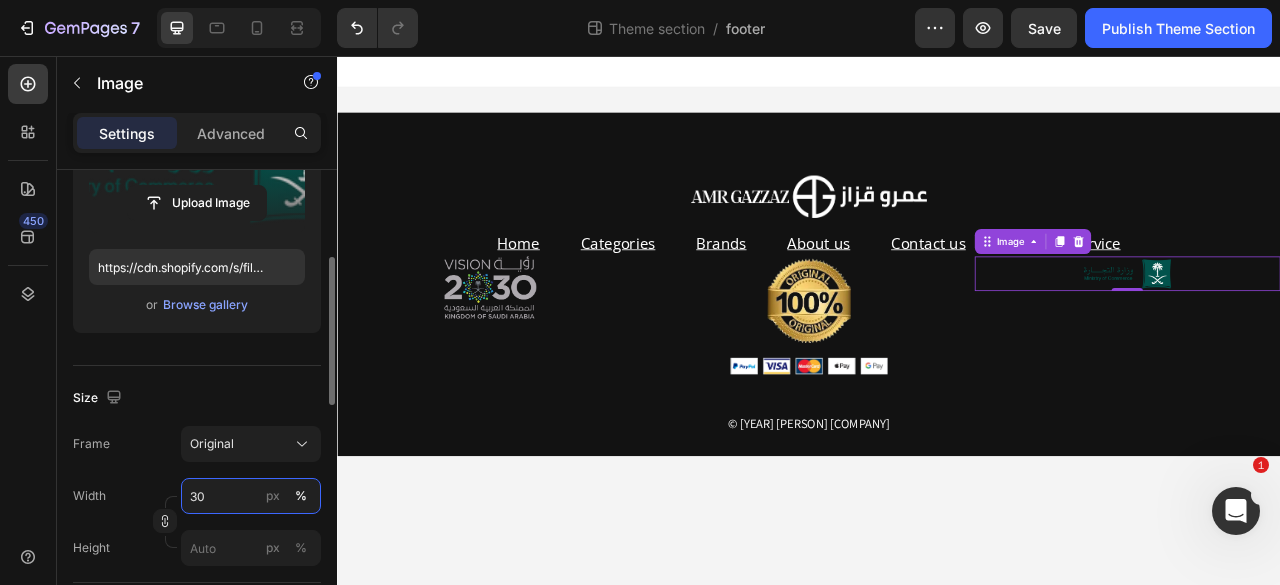 click on "30" at bounding box center [251, 496] 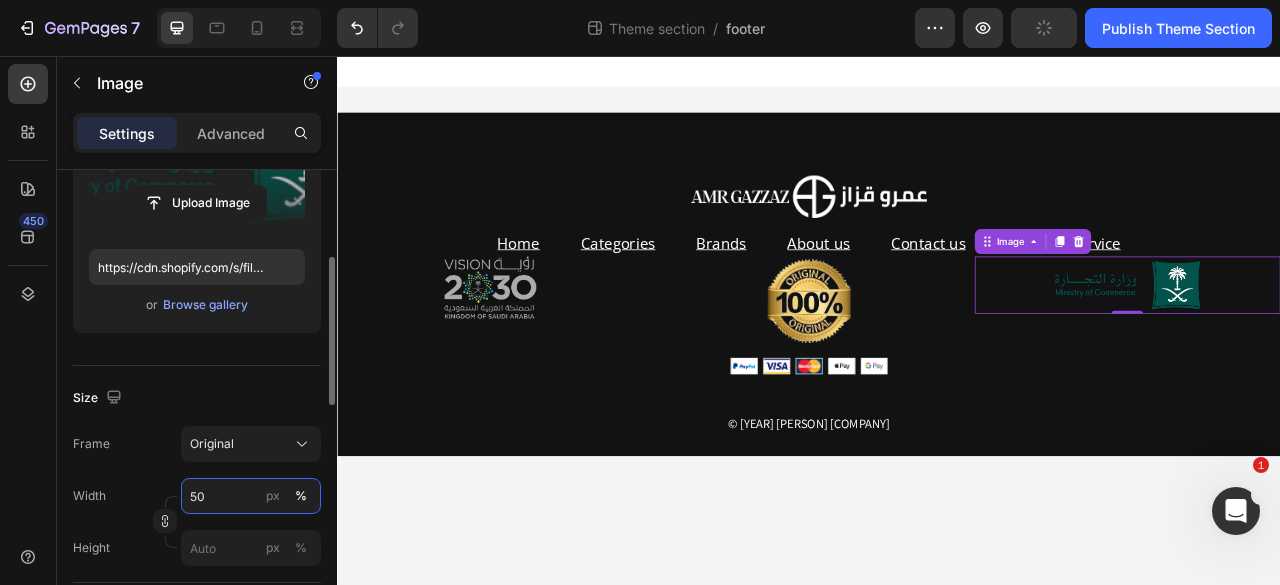 type on "50" 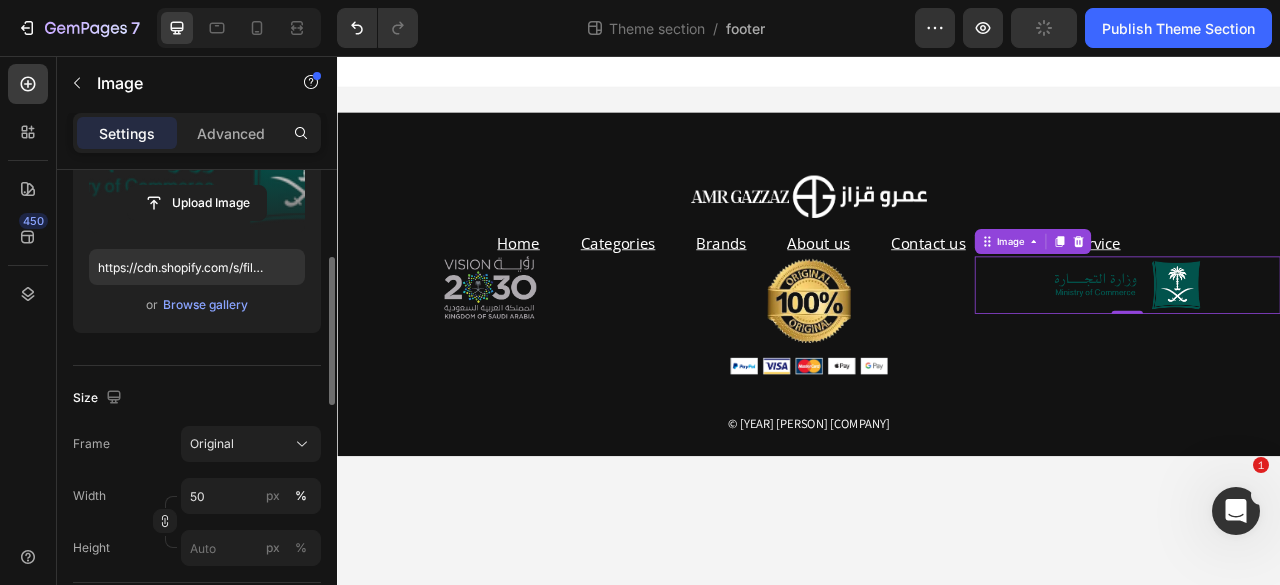 click on "Size" at bounding box center [197, 398] 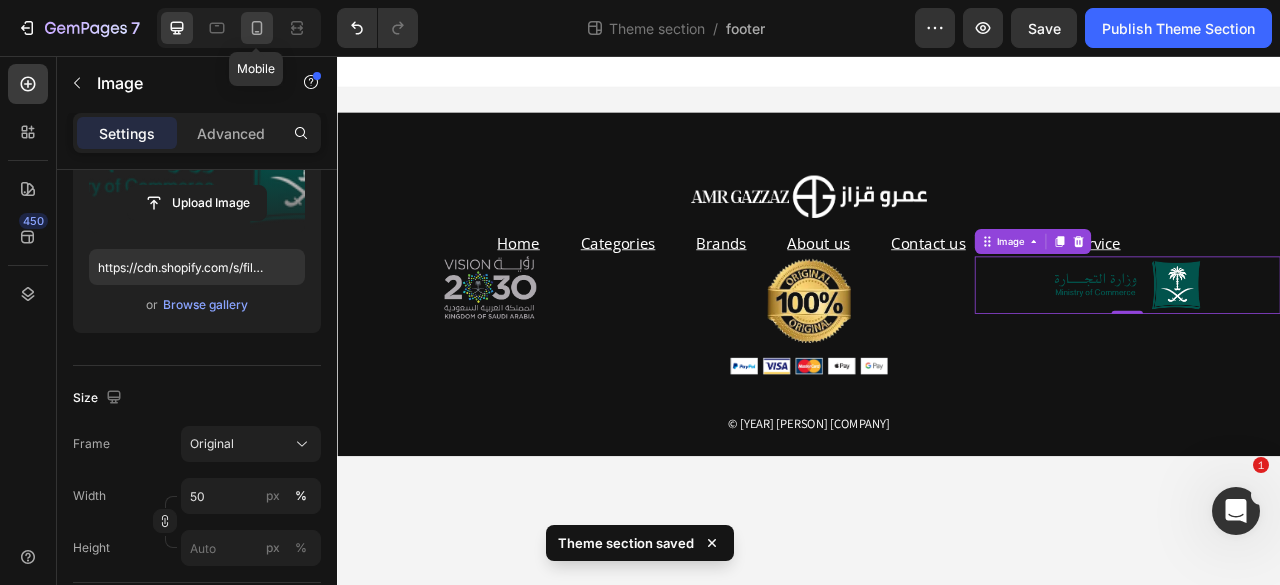 click 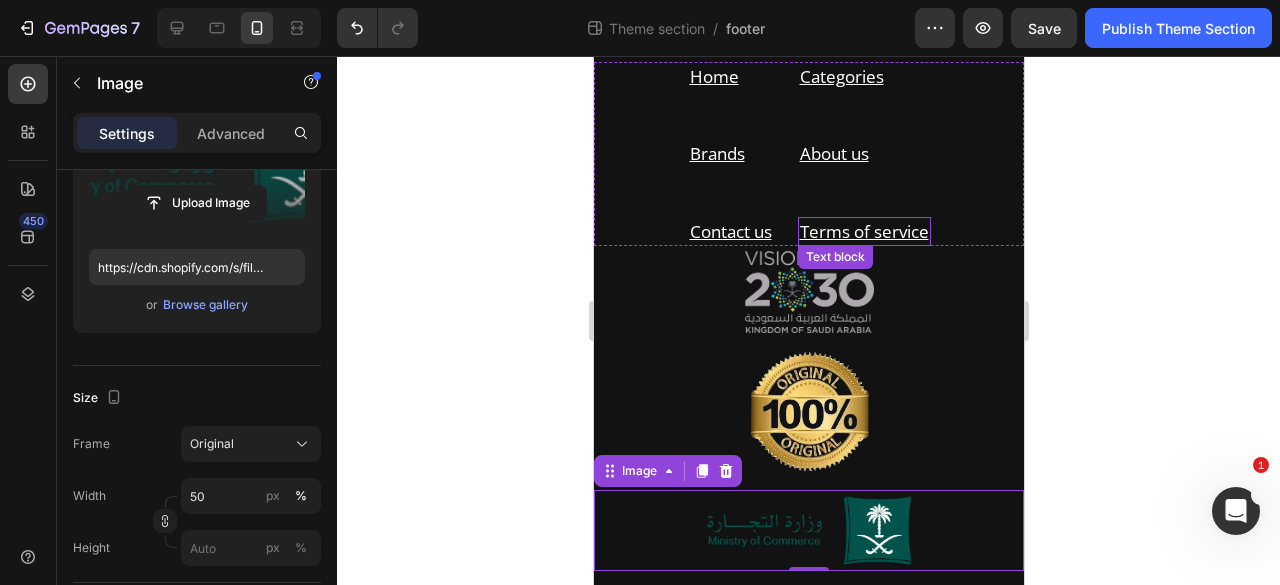 scroll, scrollTop: 200, scrollLeft: 0, axis: vertical 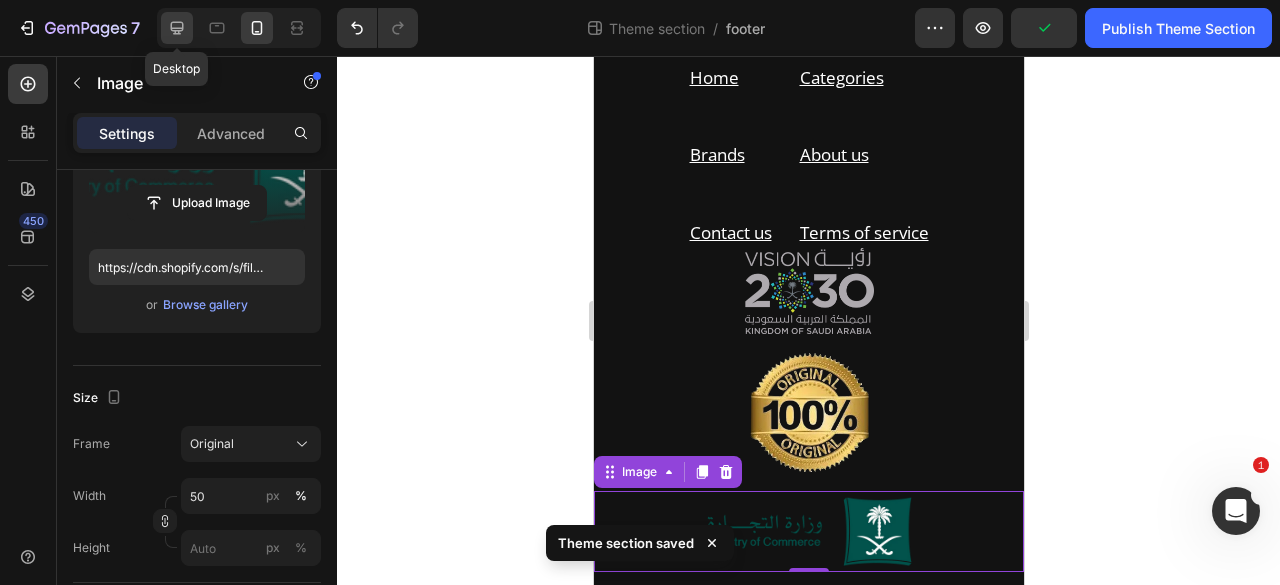click 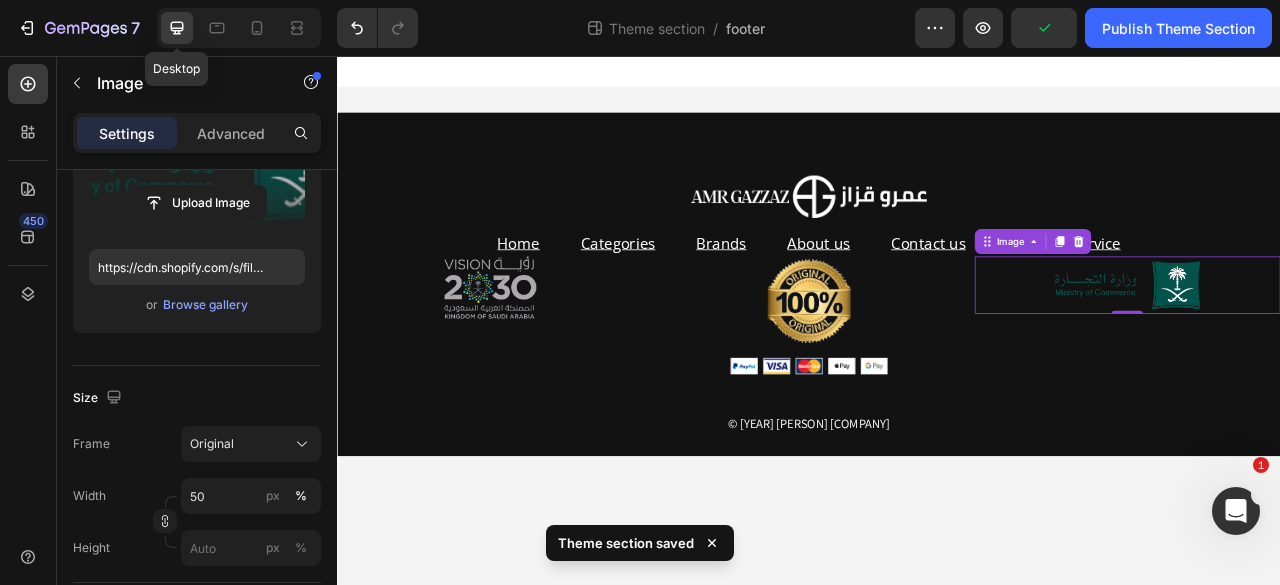 scroll, scrollTop: 0, scrollLeft: 0, axis: both 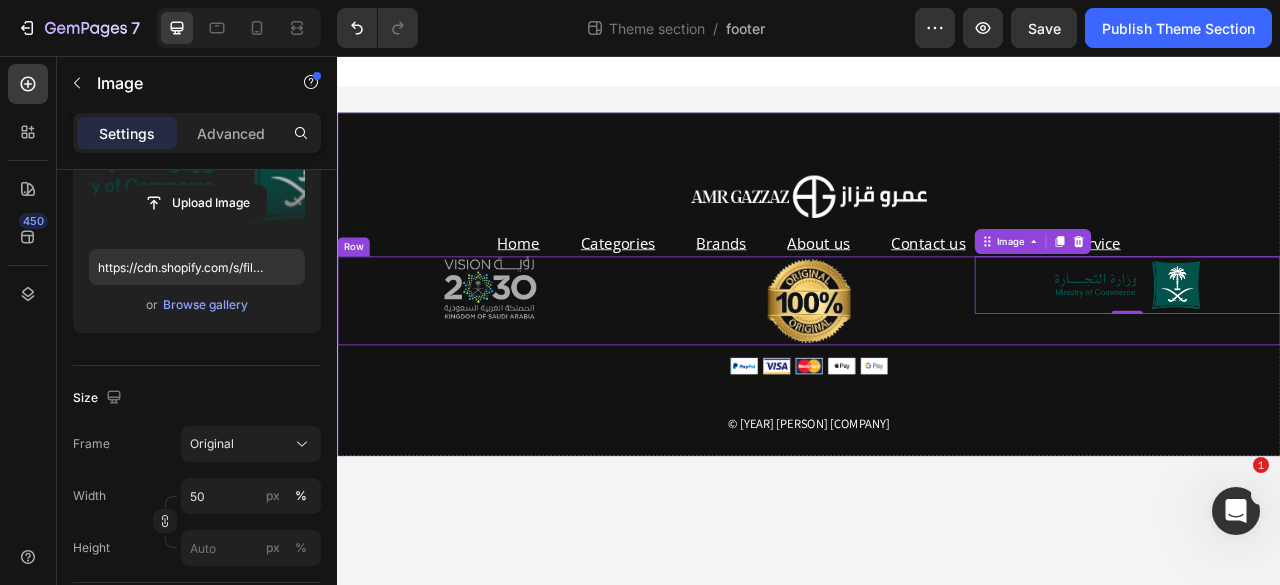 click on "Image" at bounding box center (531, 367) 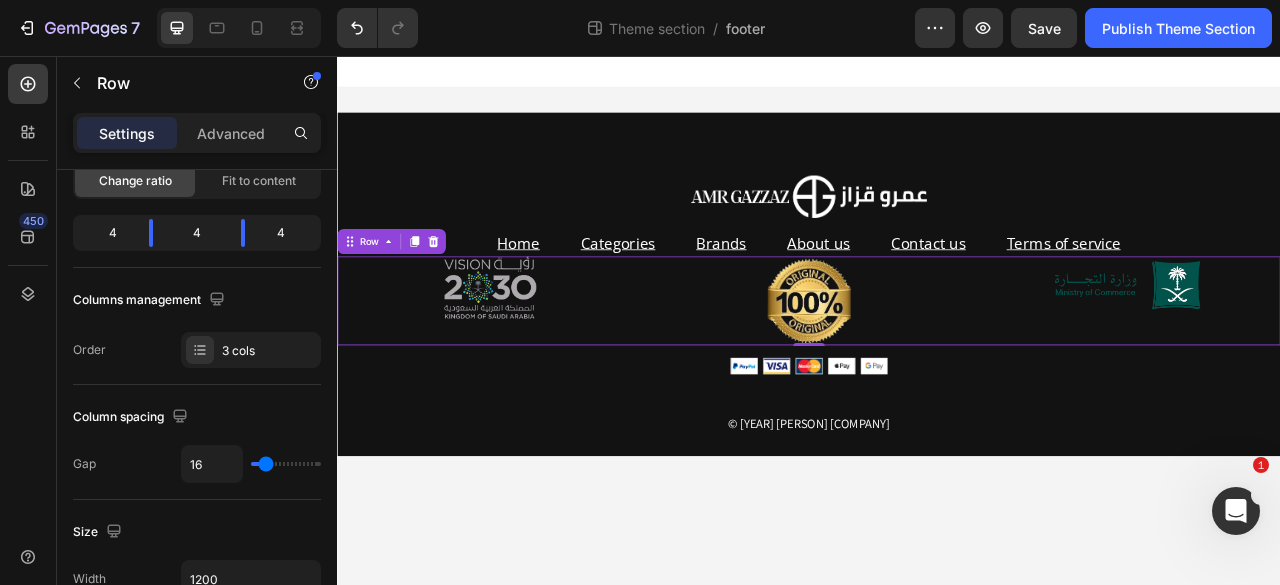 scroll, scrollTop: 0, scrollLeft: 0, axis: both 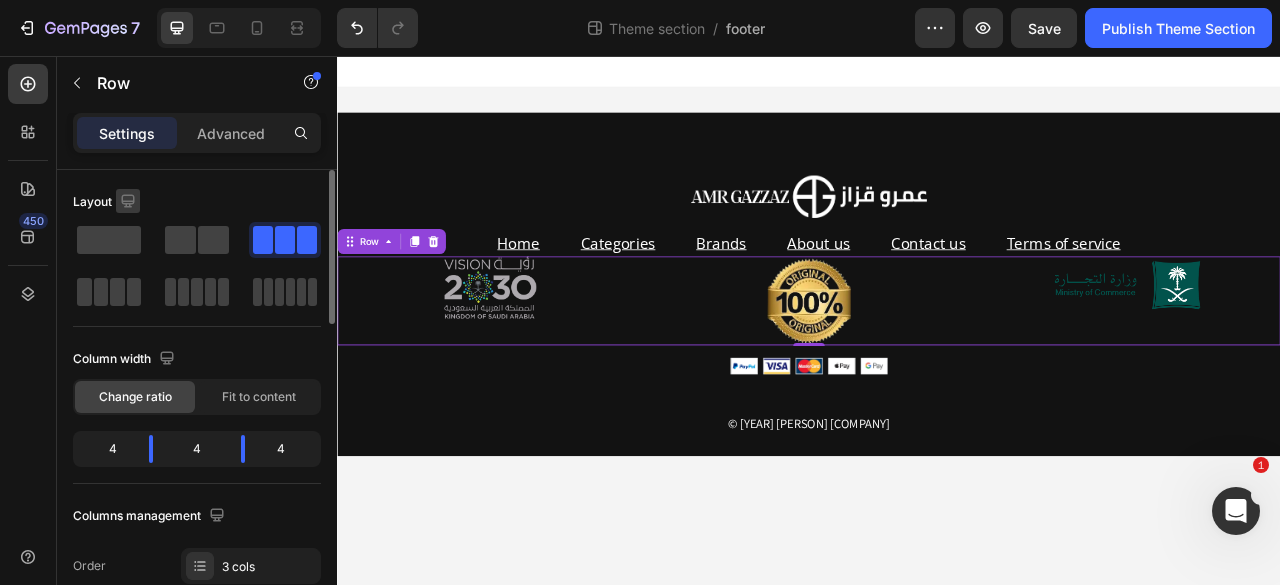 click 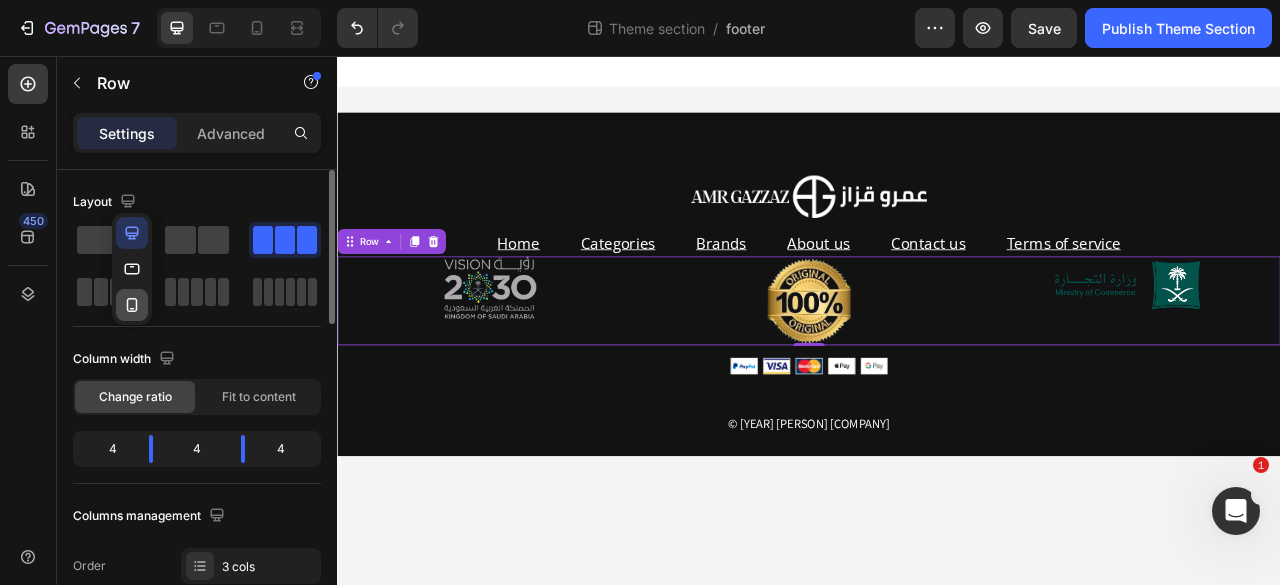 click 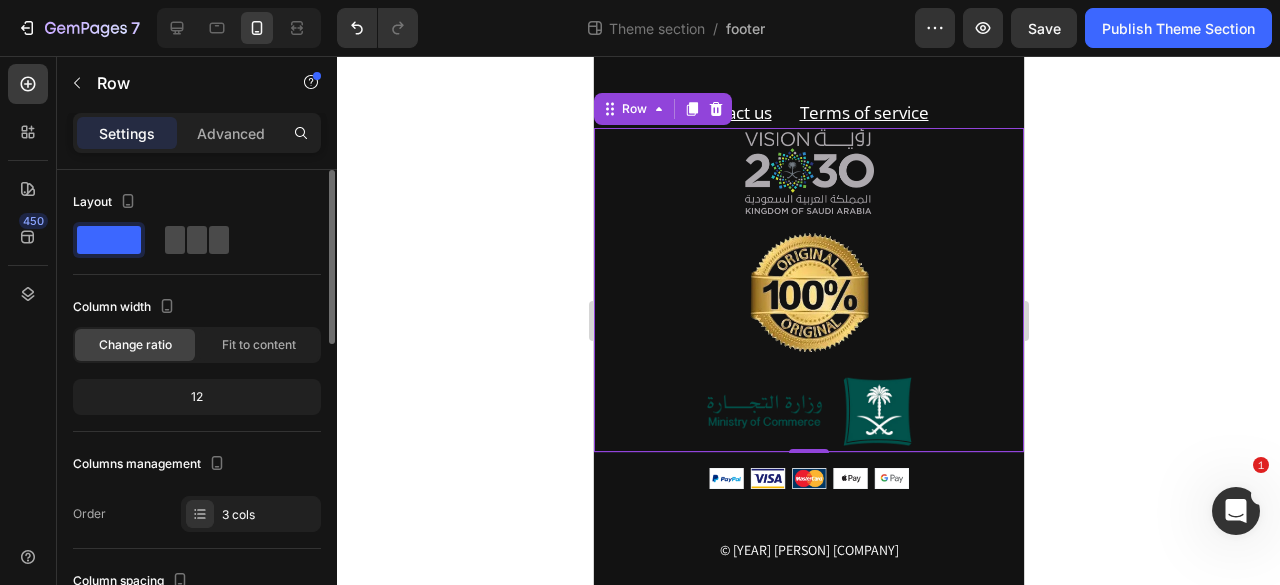 click 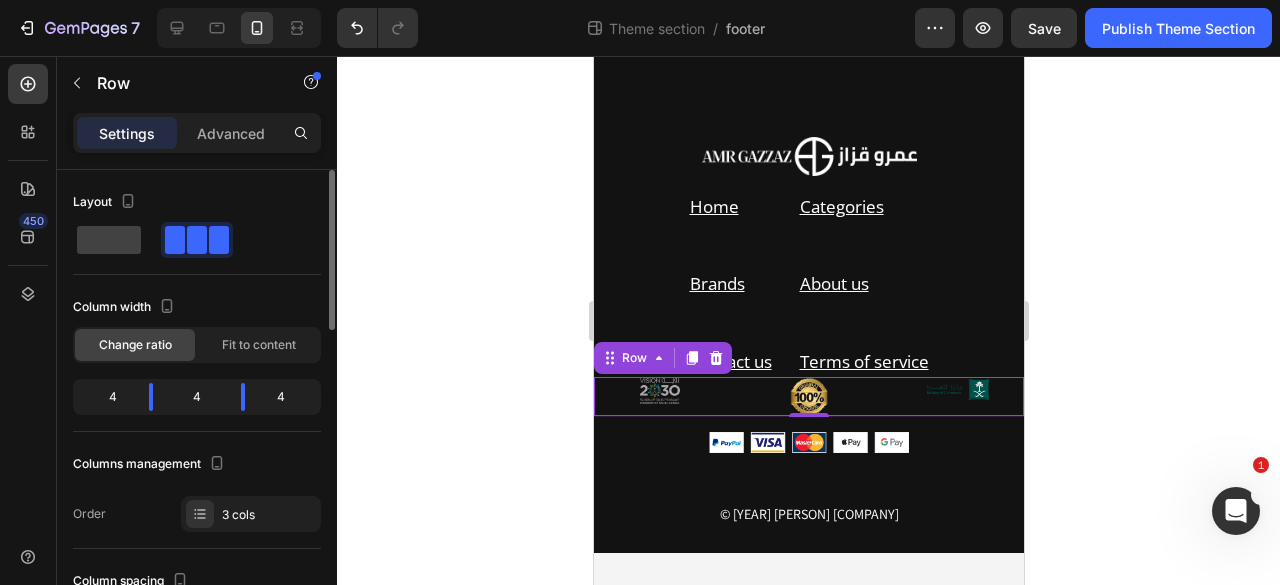 scroll, scrollTop: 67, scrollLeft: 0, axis: vertical 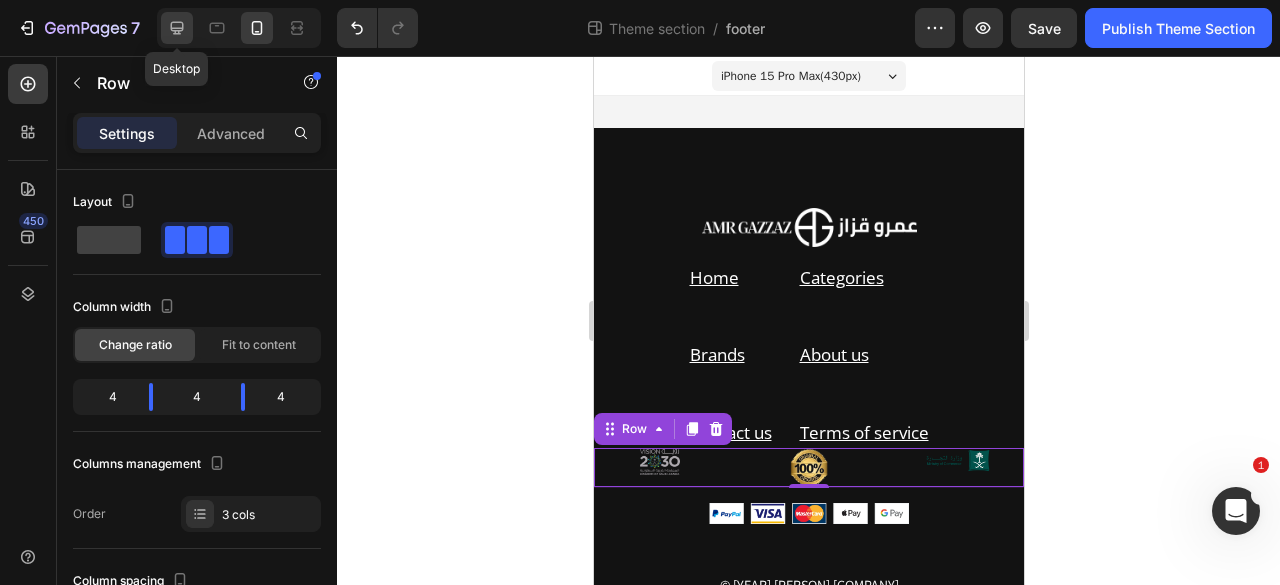 click 